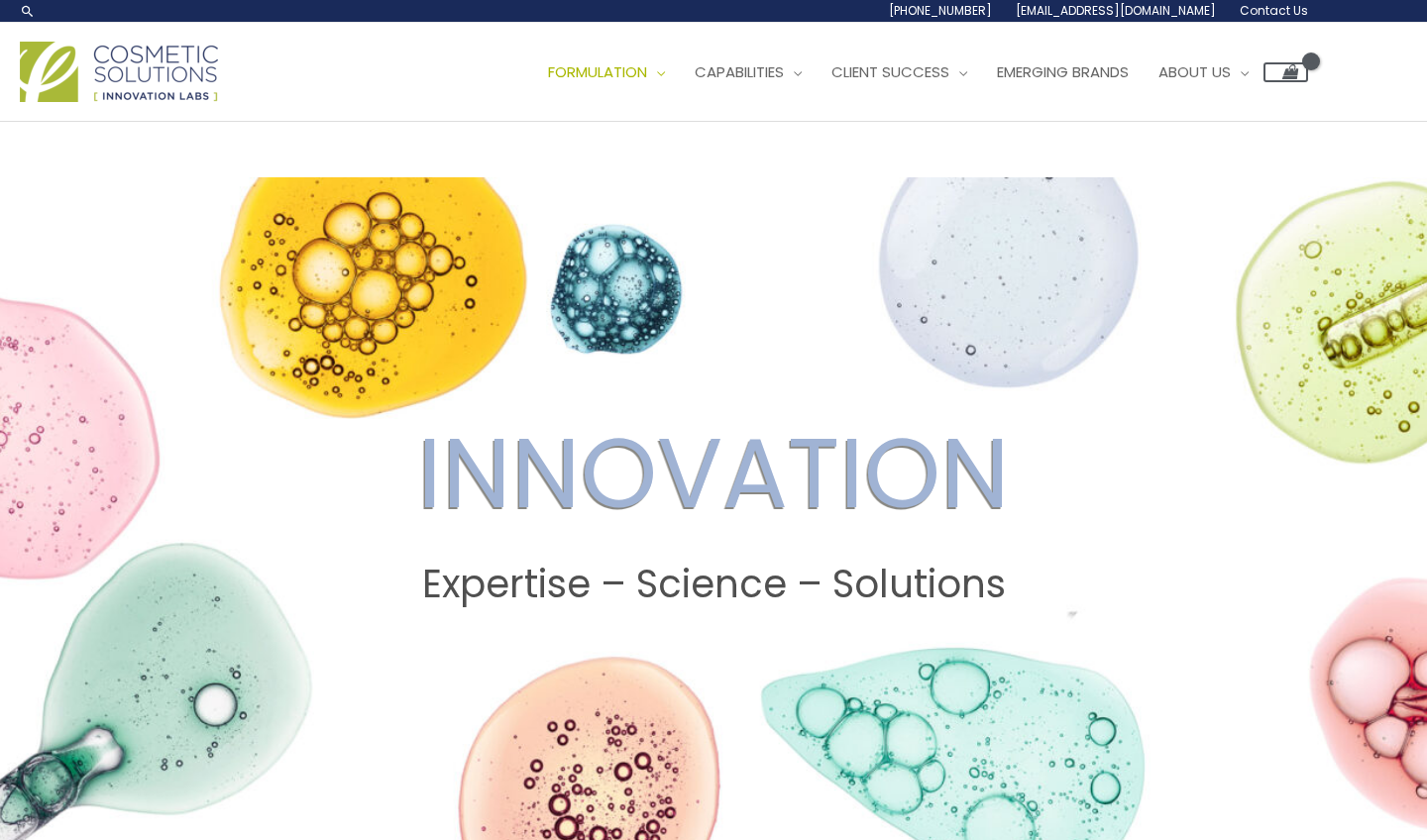 scroll, scrollTop: 0, scrollLeft: 0, axis: both 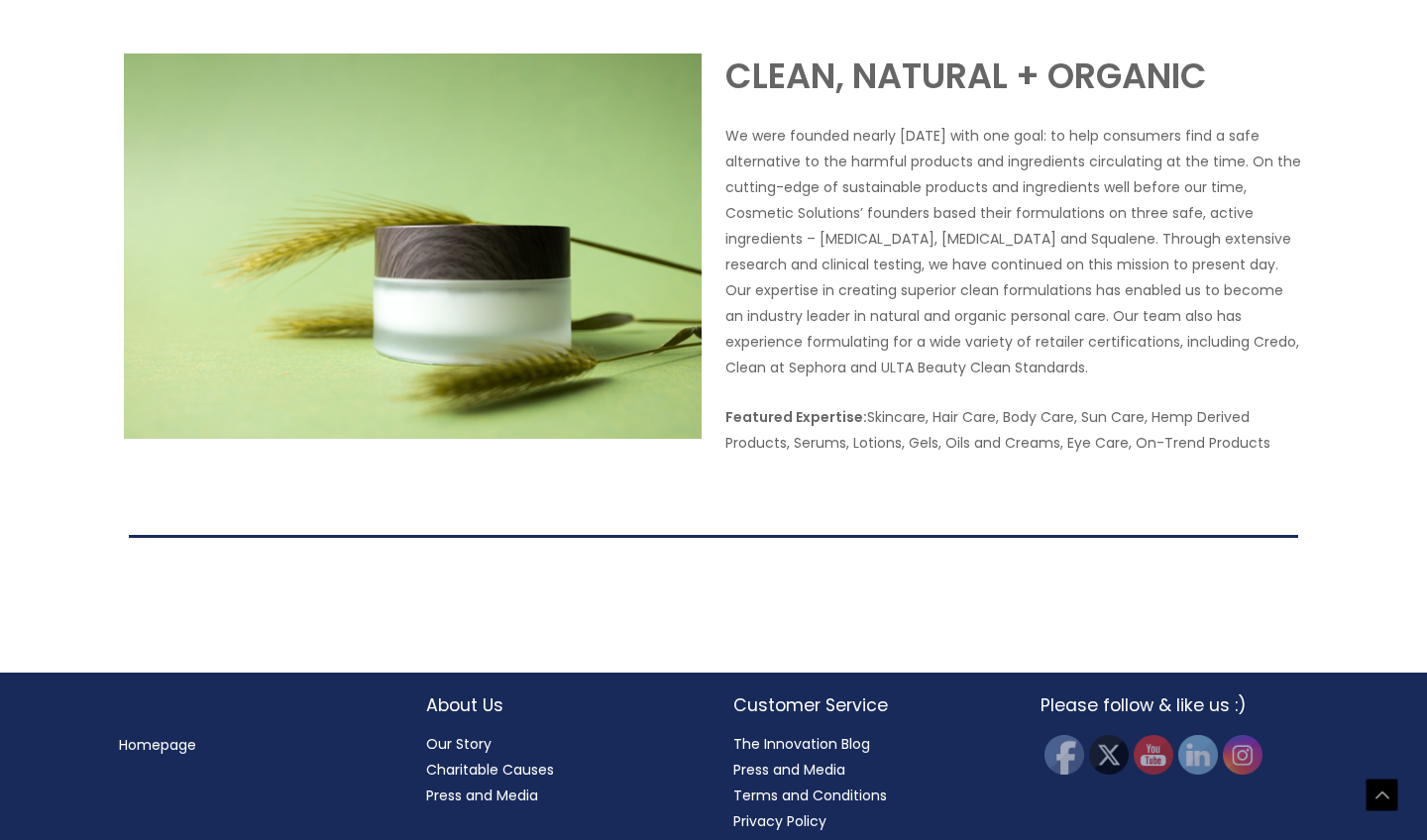 click at bounding box center [1014, -315] 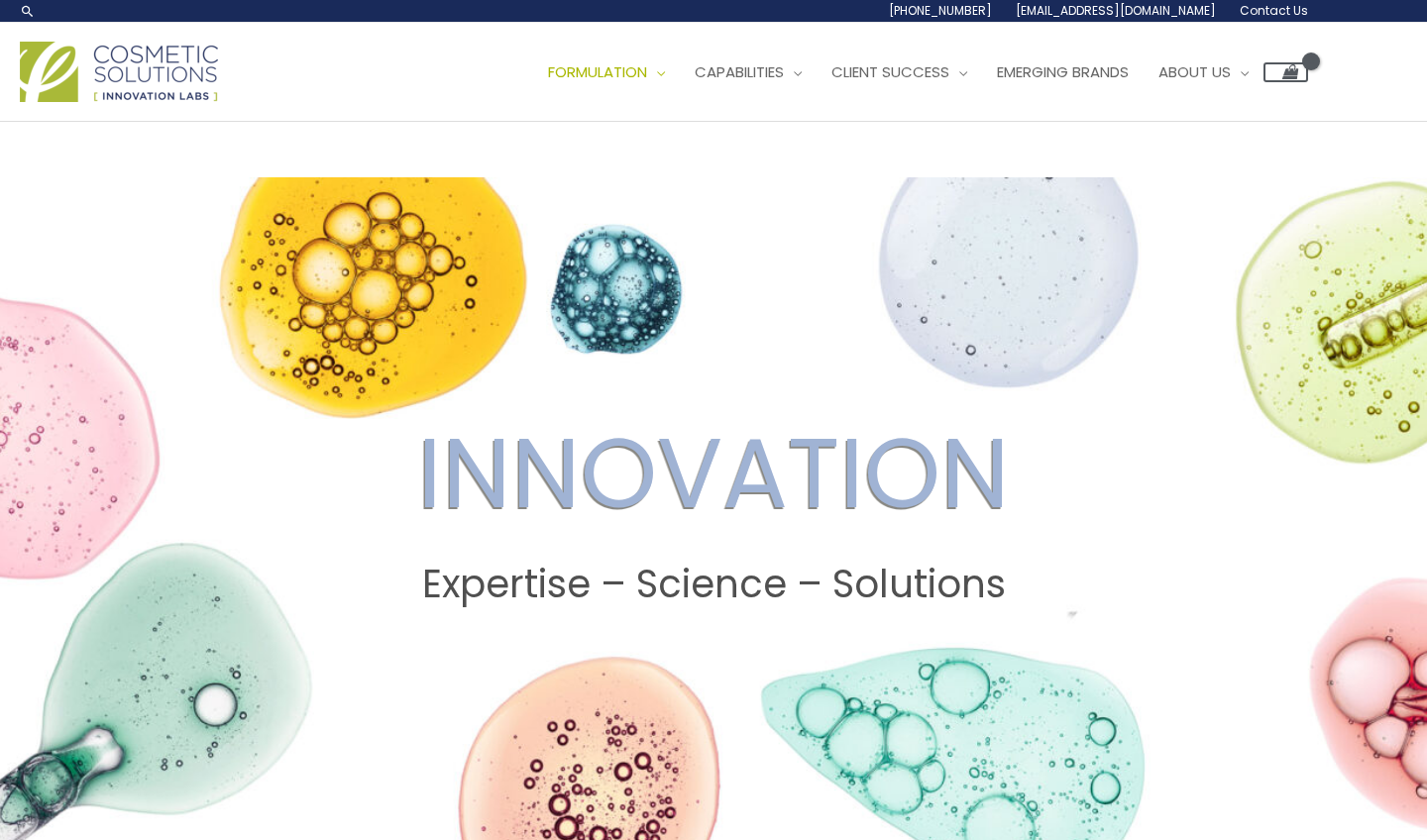 scroll, scrollTop: 0, scrollLeft: 0, axis: both 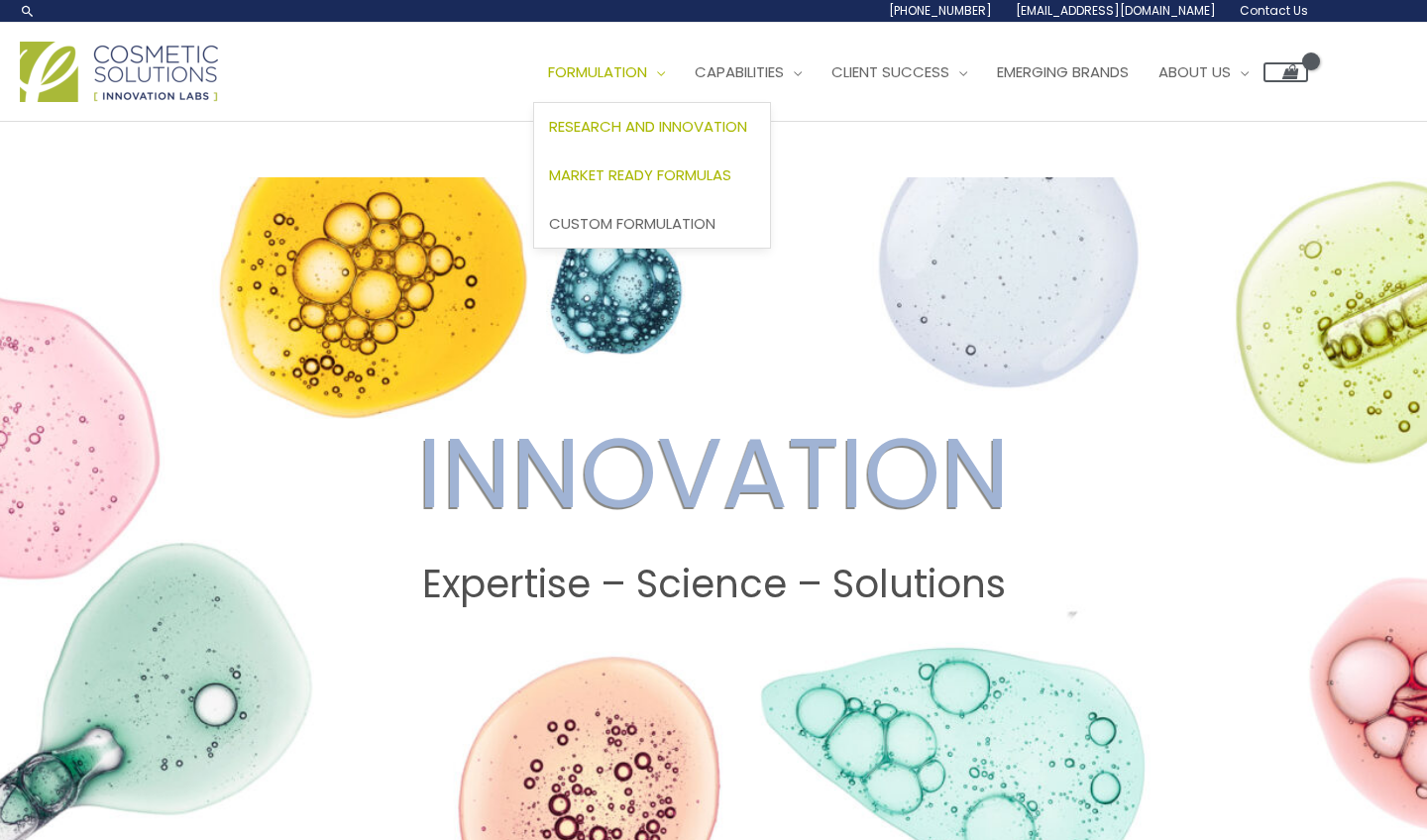 click on "Market Ready Formulas" at bounding box center [640, 174] 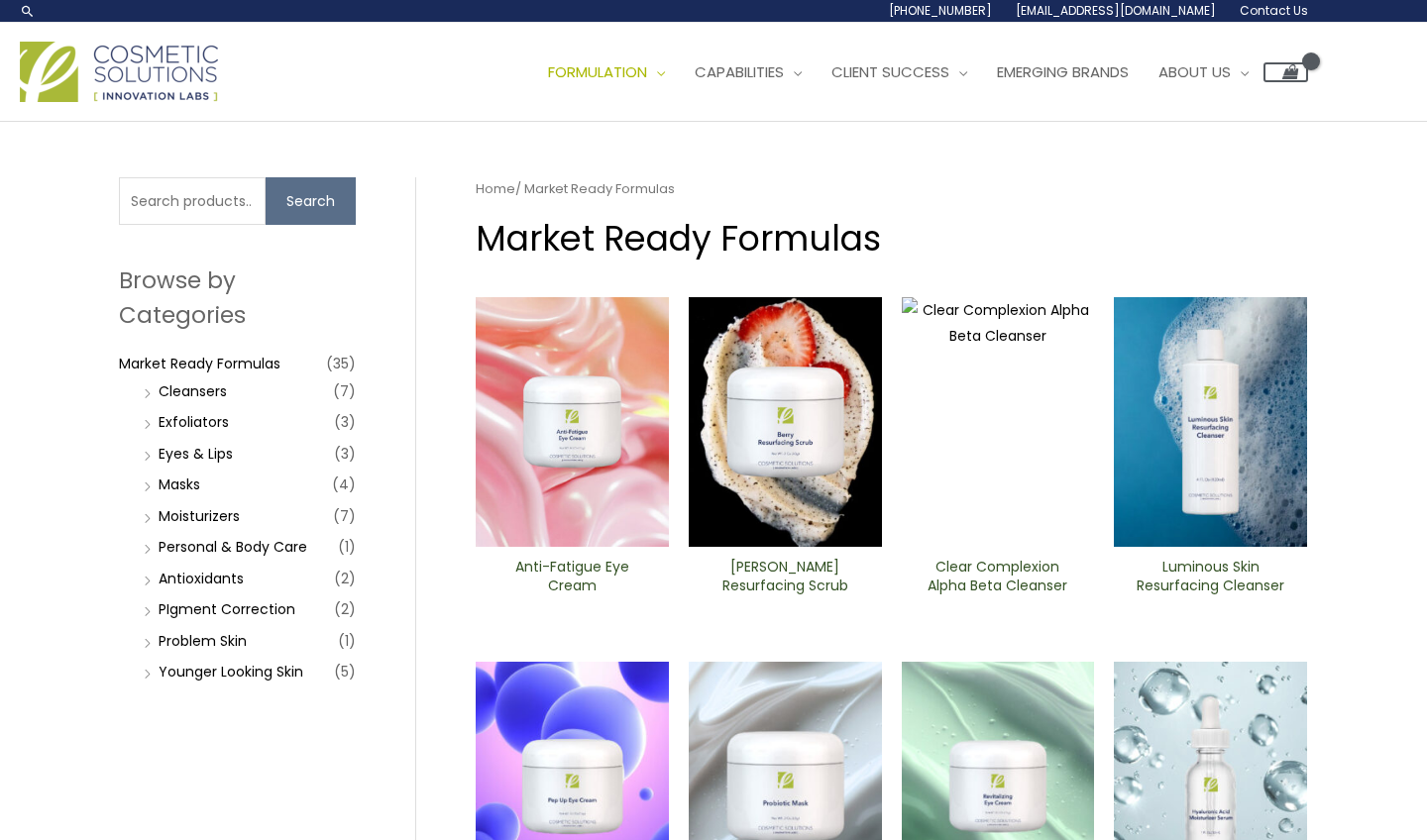 scroll, scrollTop: 0, scrollLeft: 0, axis: both 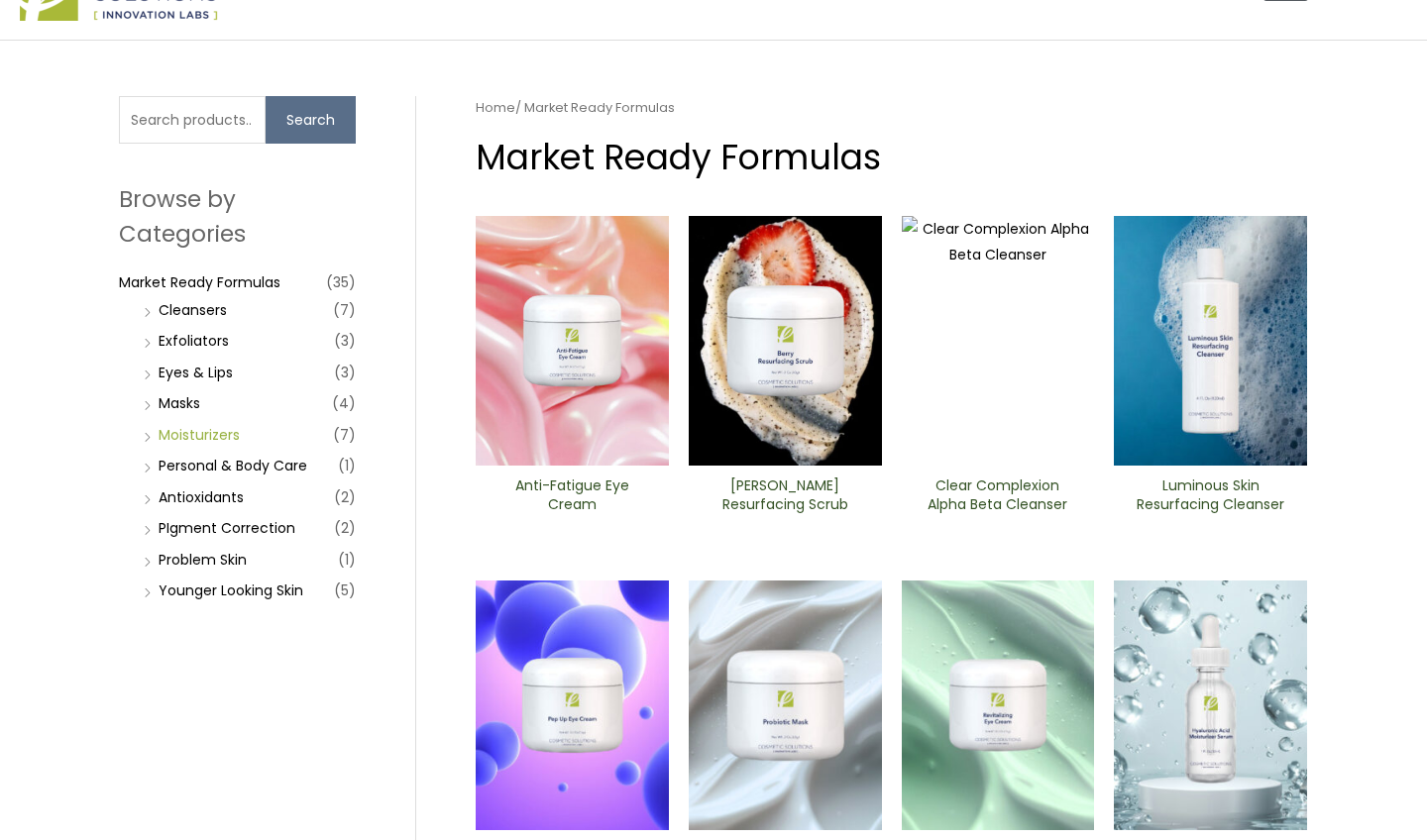 click on "Moisturizers" at bounding box center (199, 435) 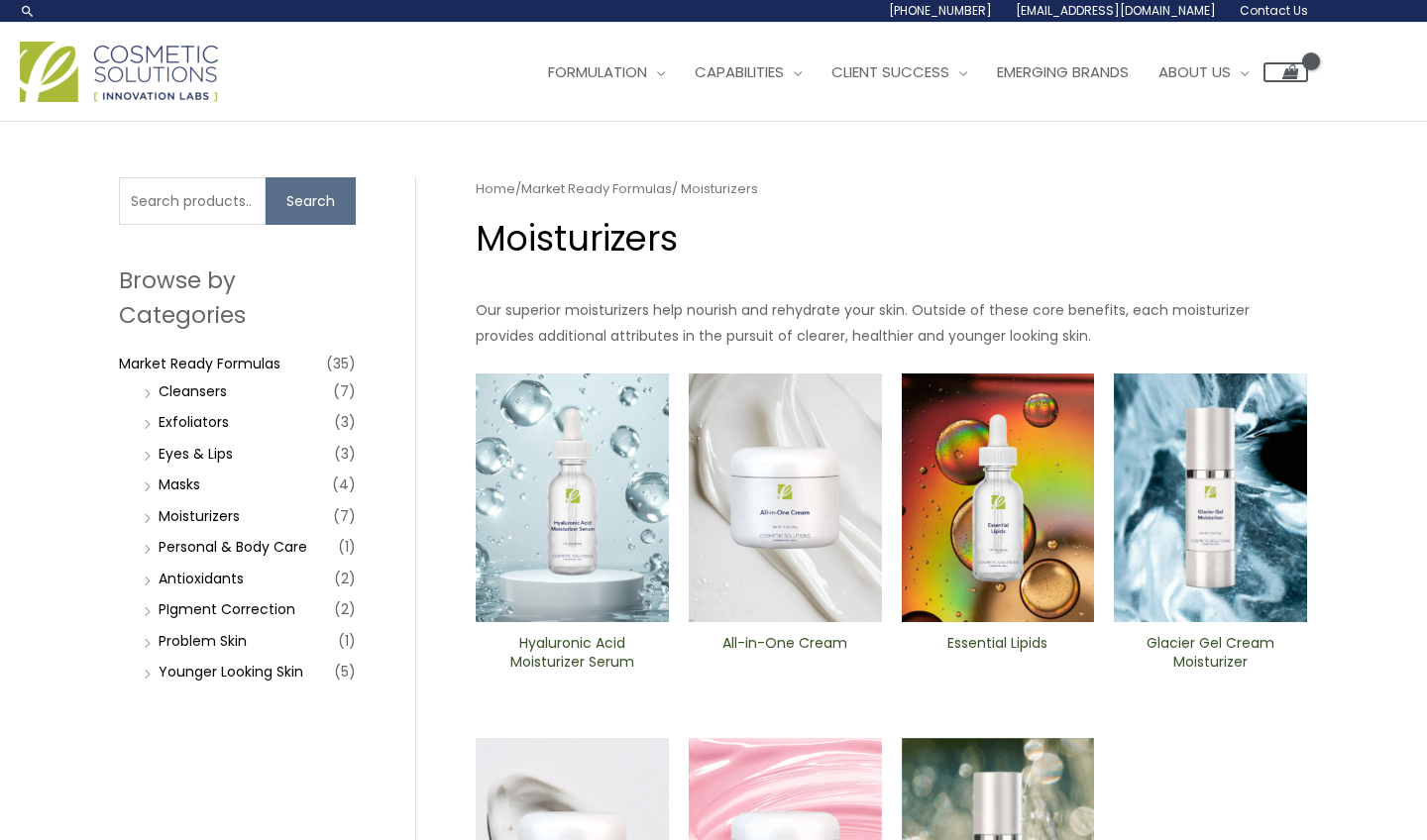 scroll, scrollTop: 0, scrollLeft: 0, axis: both 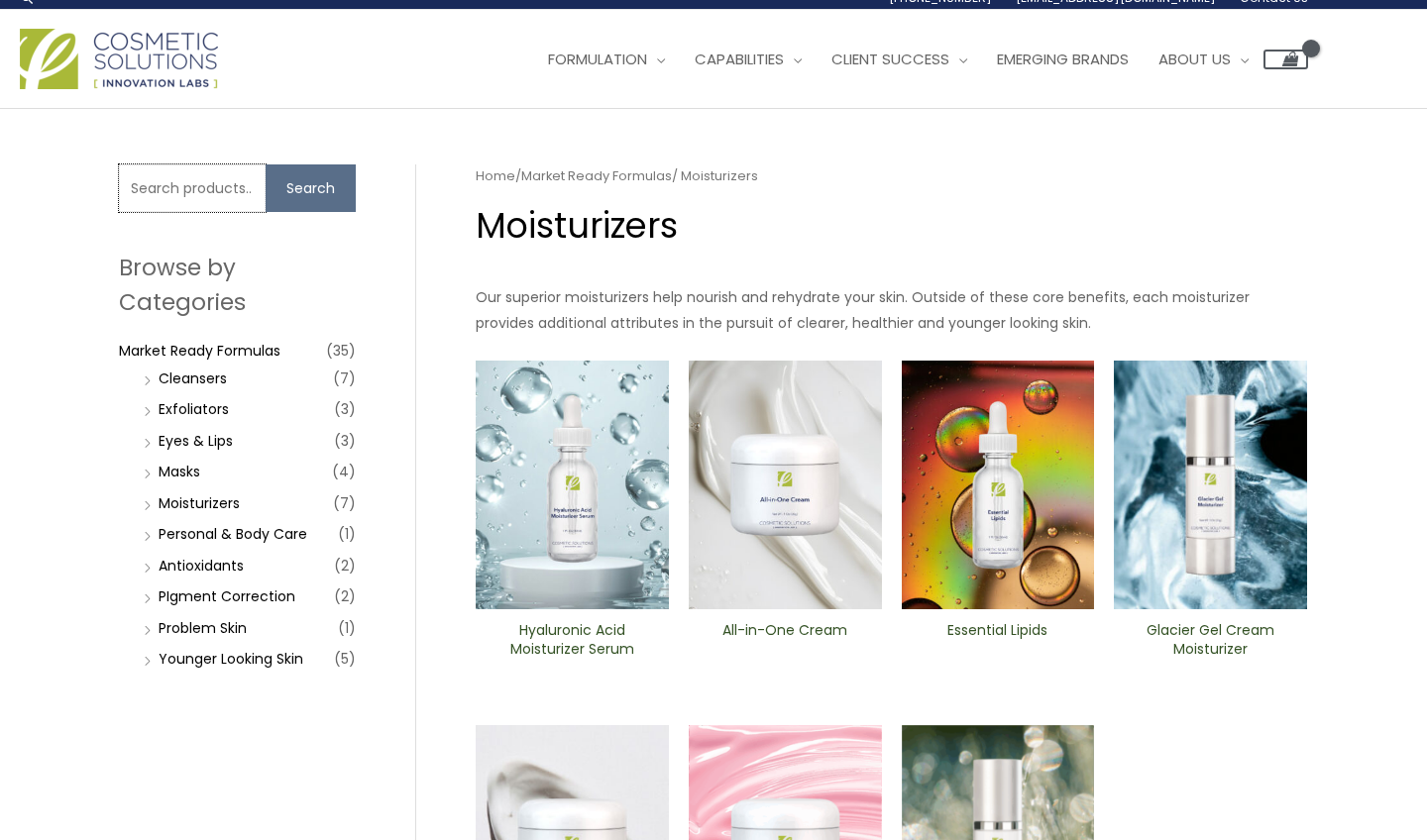 click on "Search for:" at bounding box center (192, 188) 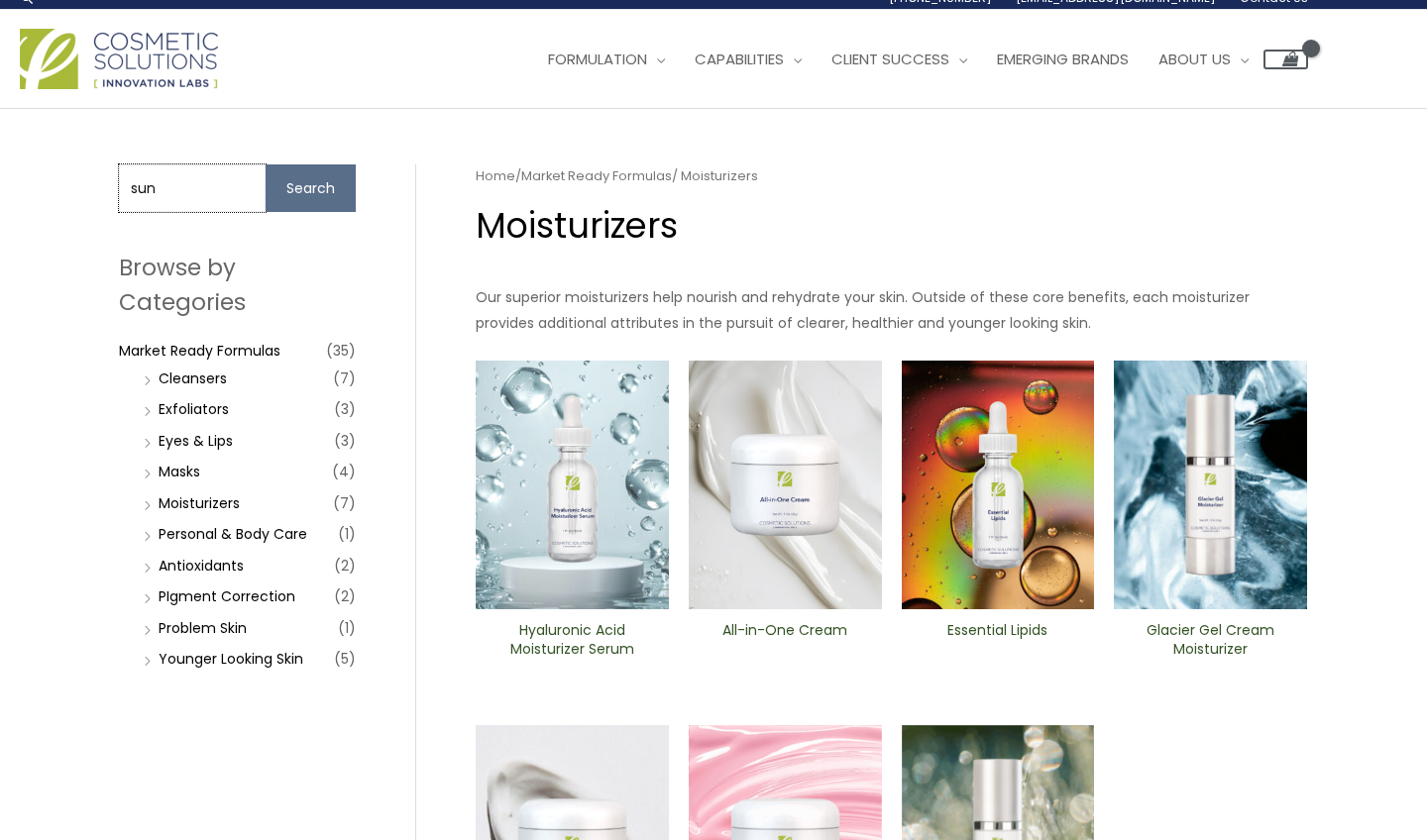 type on "sun" 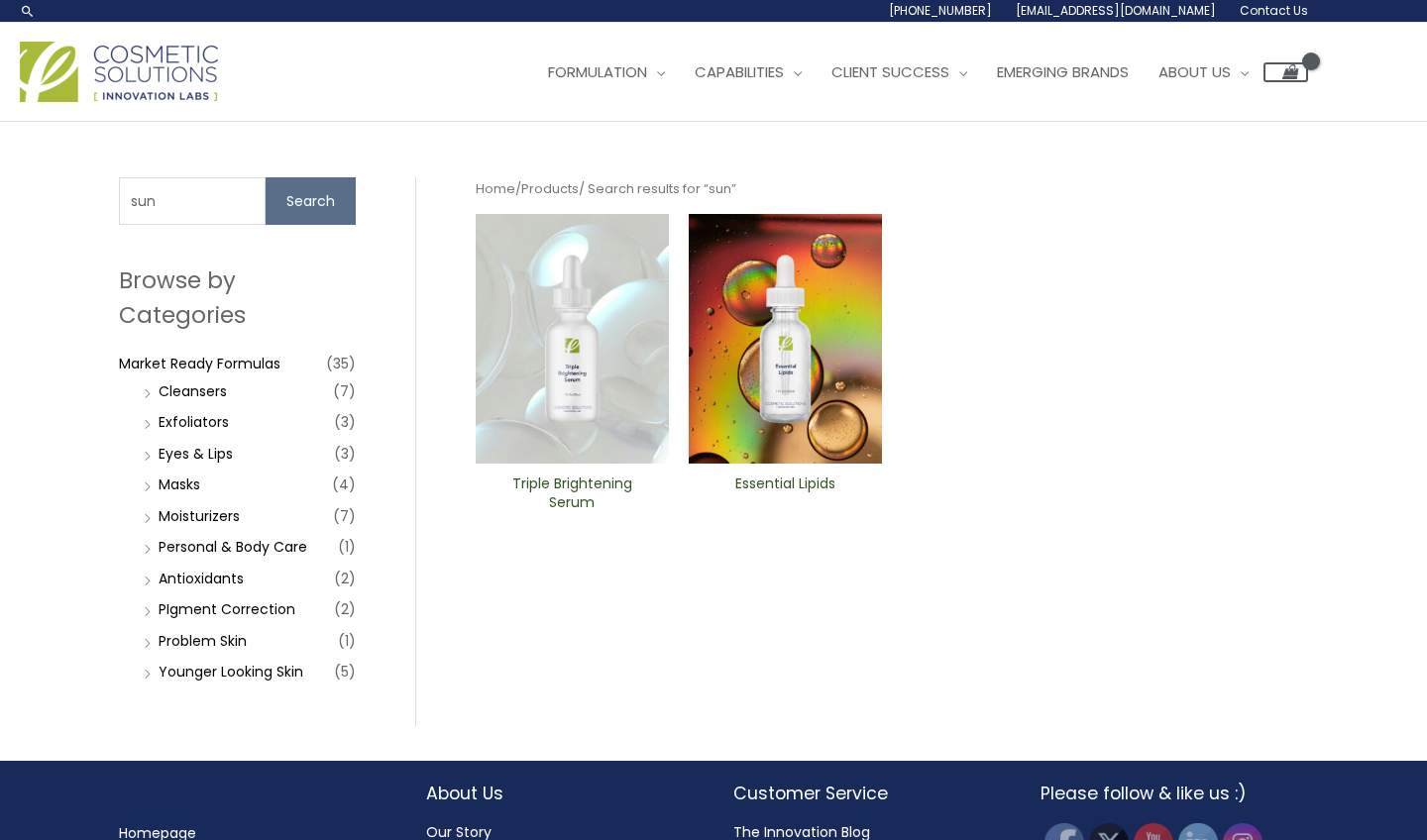 scroll, scrollTop: 0, scrollLeft: 0, axis: both 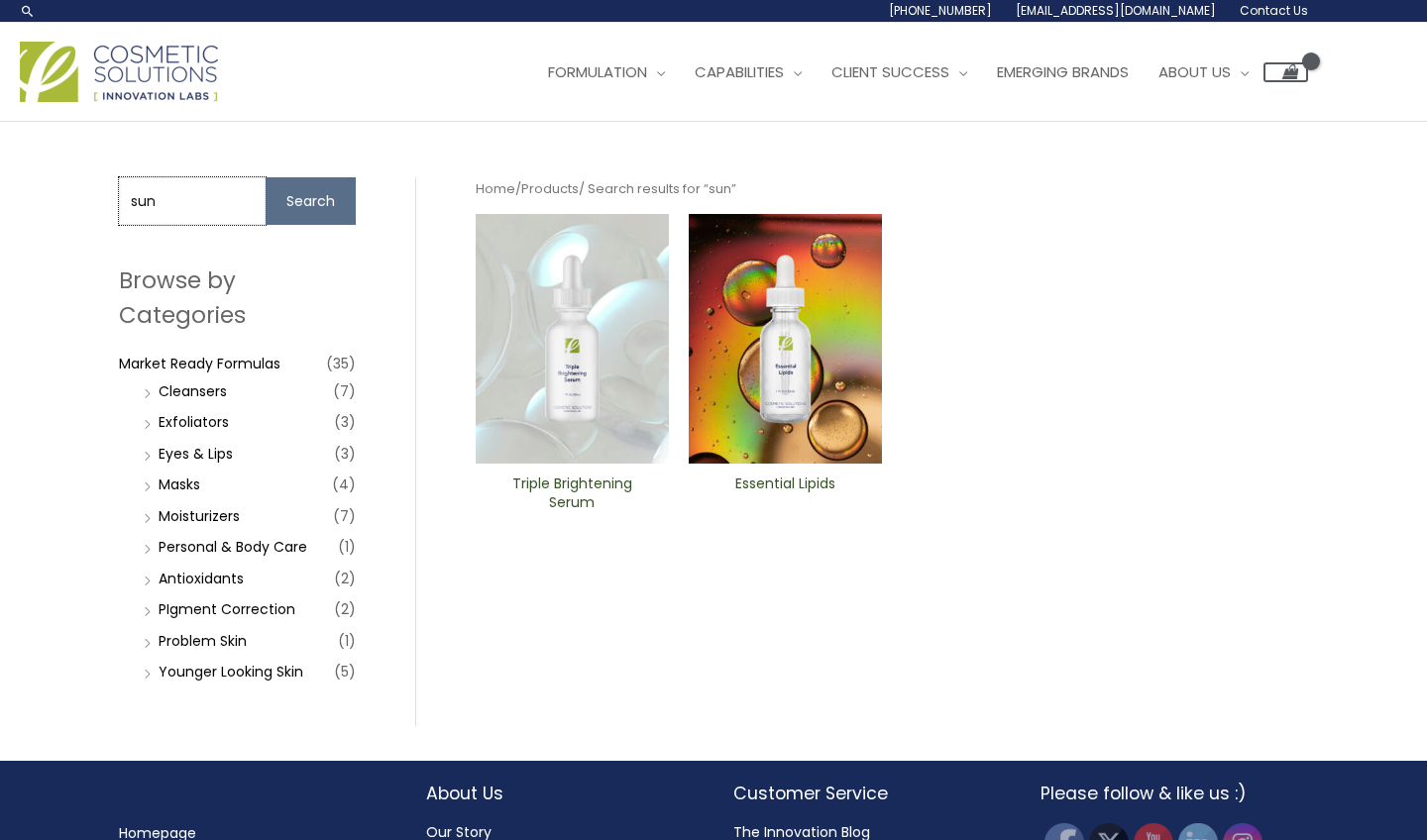 click on "sun" at bounding box center (192, 201) 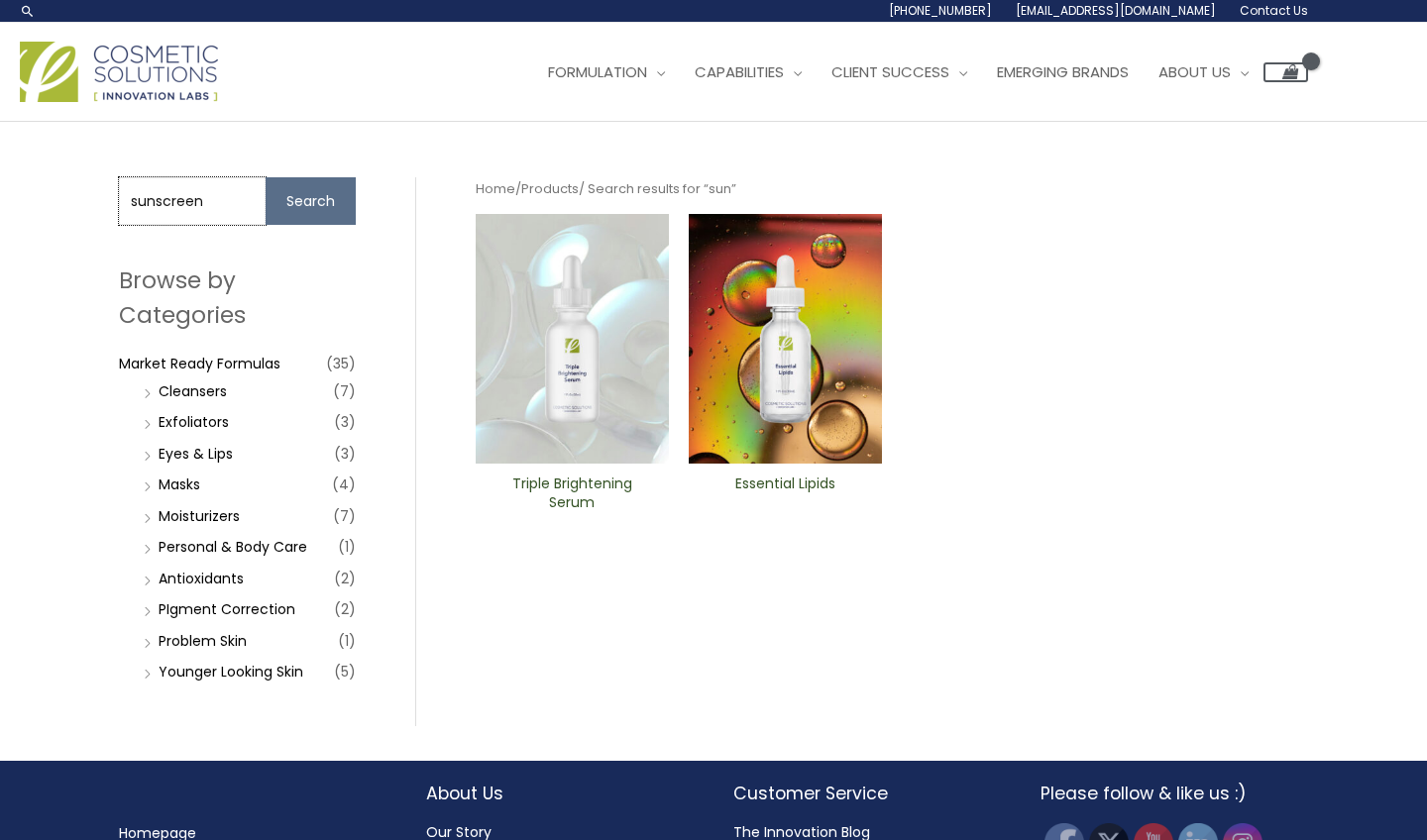 type on "sunscreen" 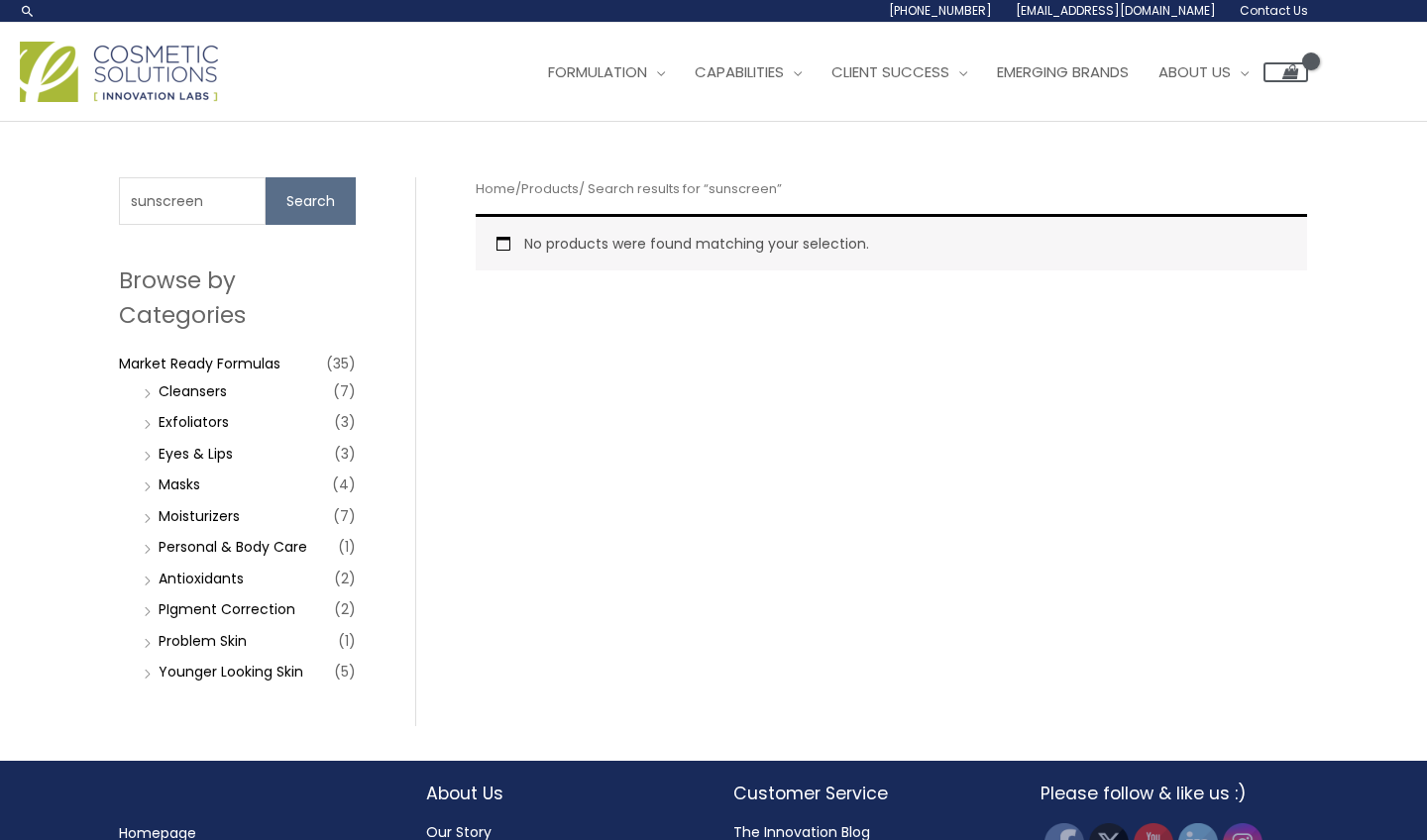 scroll, scrollTop: 0, scrollLeft: 0, axis: both 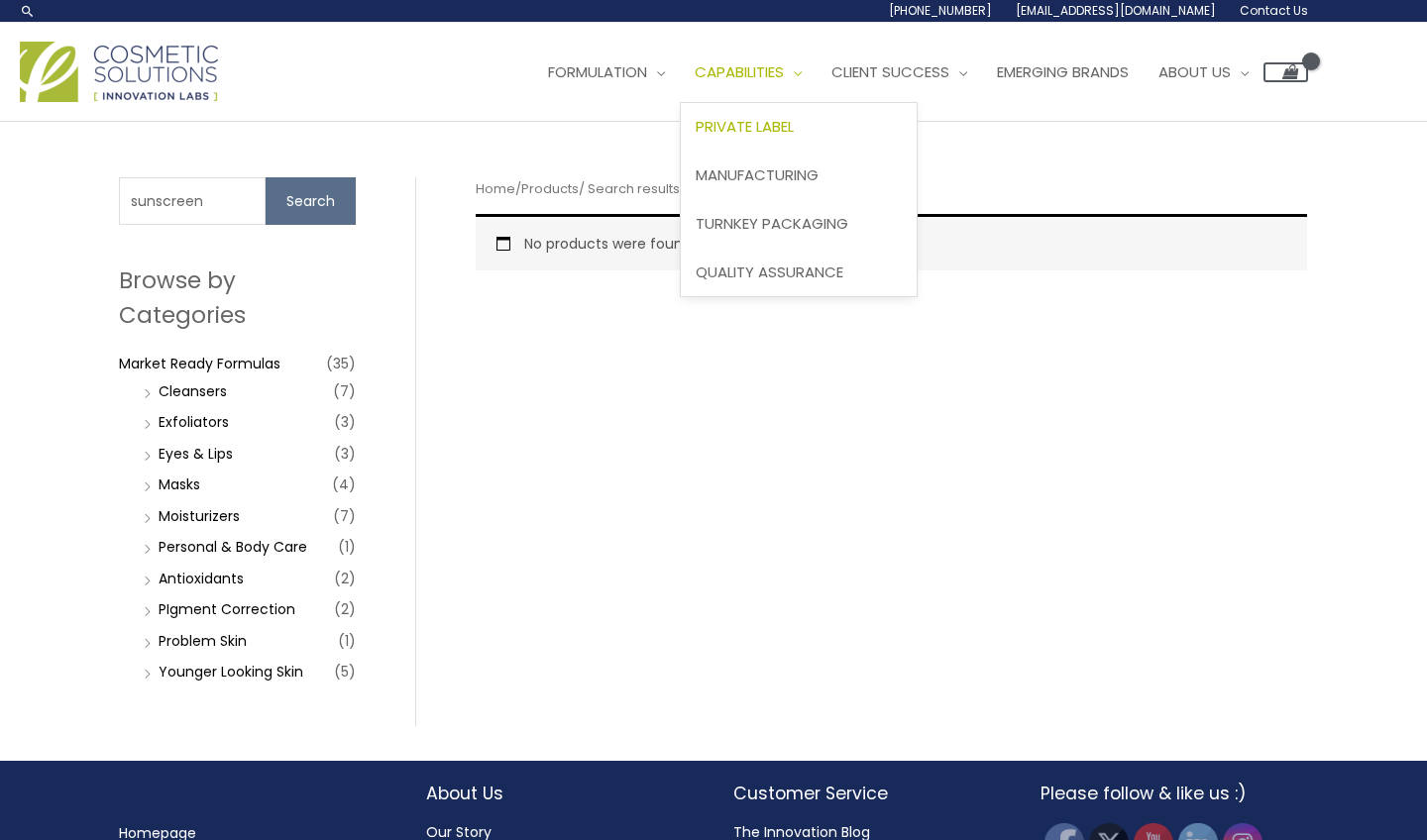 click on "Private Label" at bounding box center [744, 126] 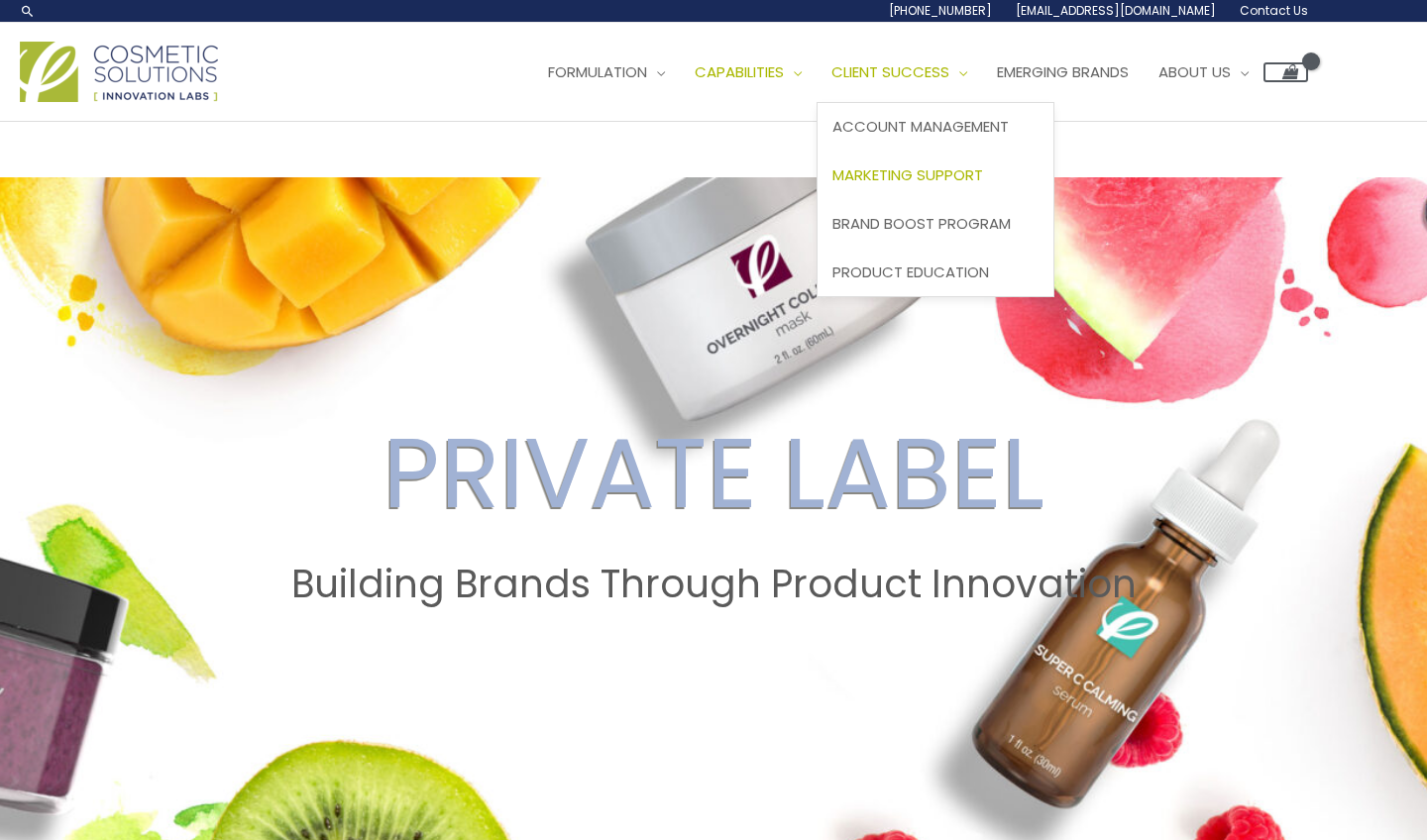 scroll, scrollTop: 0, scrollLeft: 0, axis: both 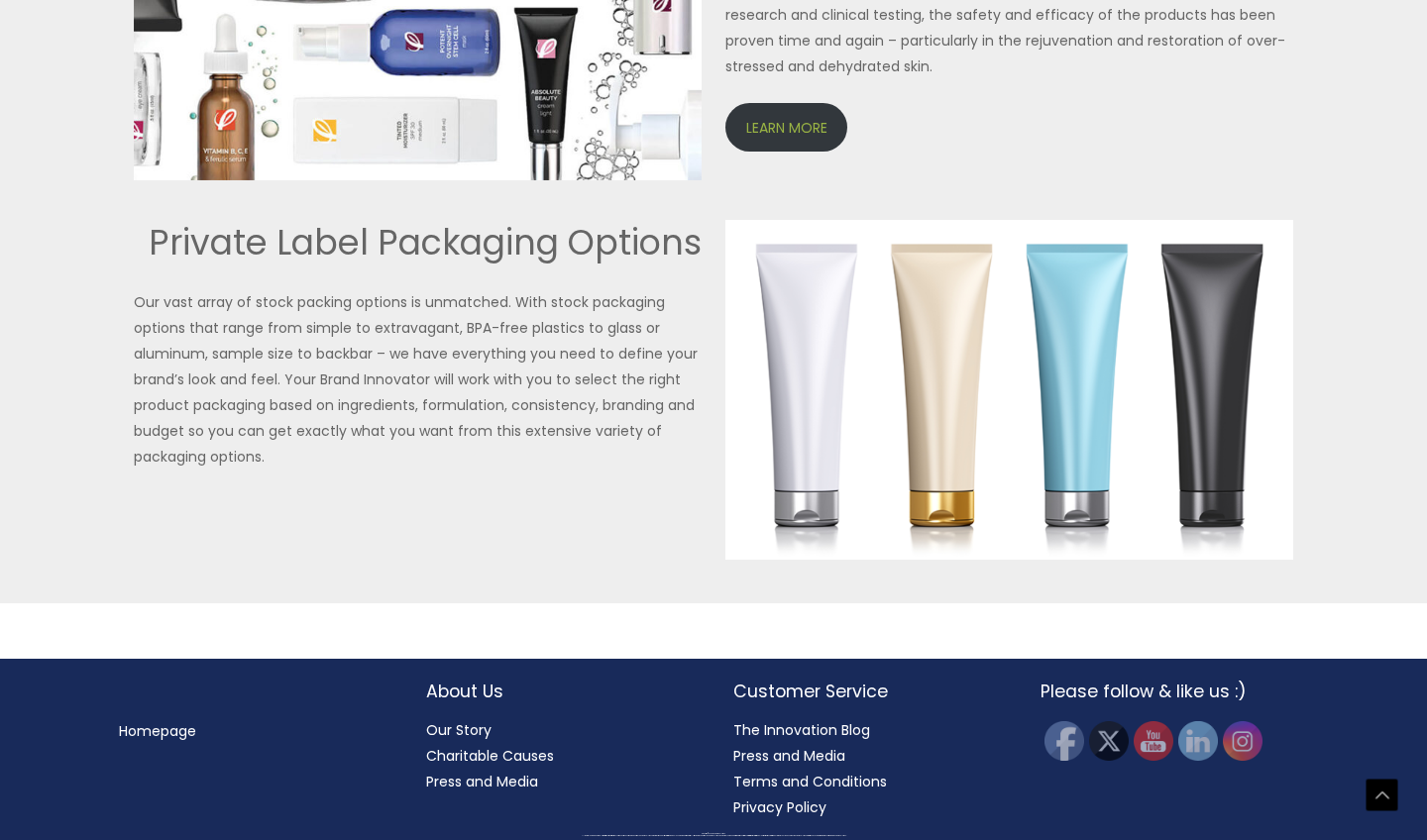 click on "LEARN MORE" at bounding box center (786, 127) 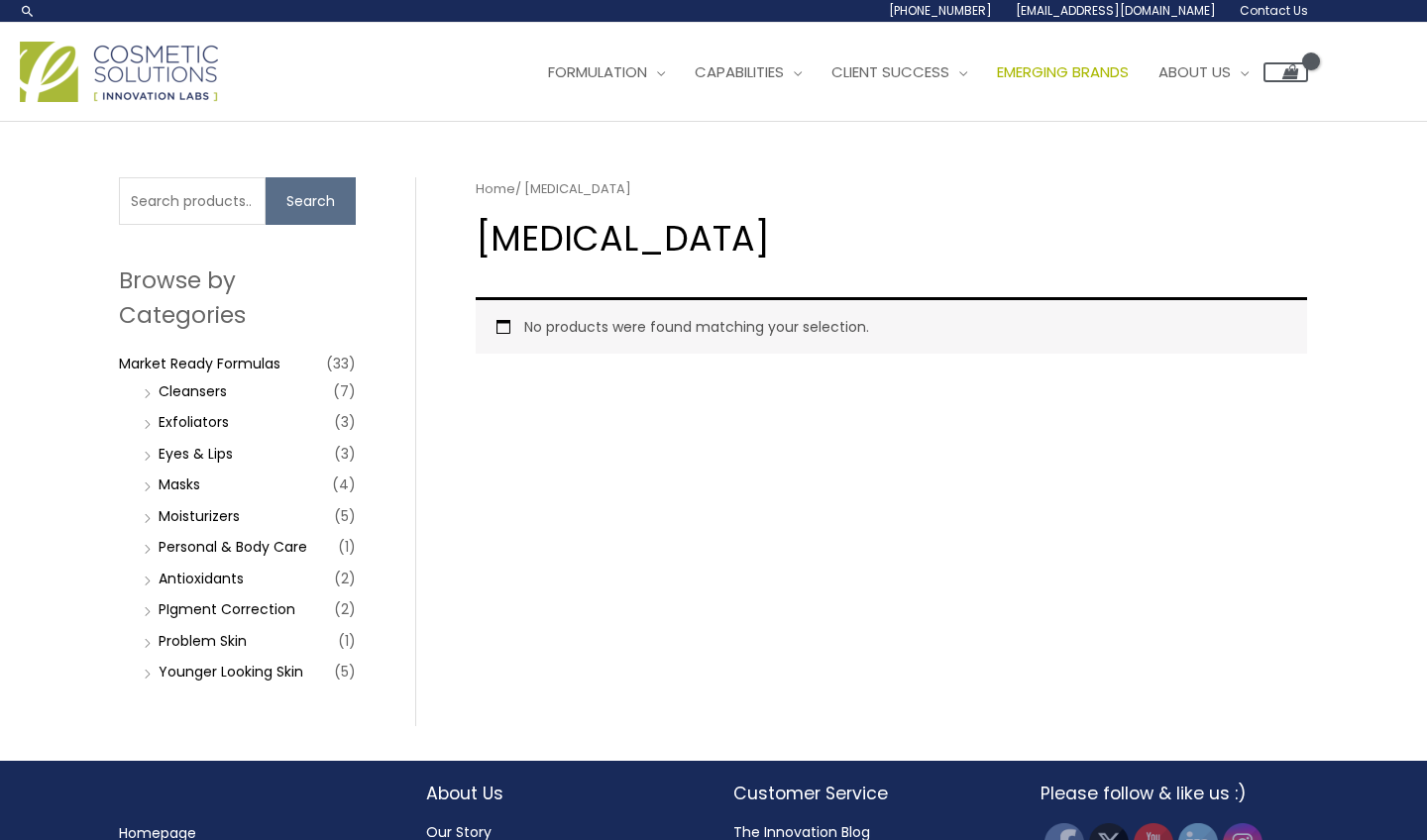 scroll, scrollTop: 0, scrollLeft: 0, axis: both 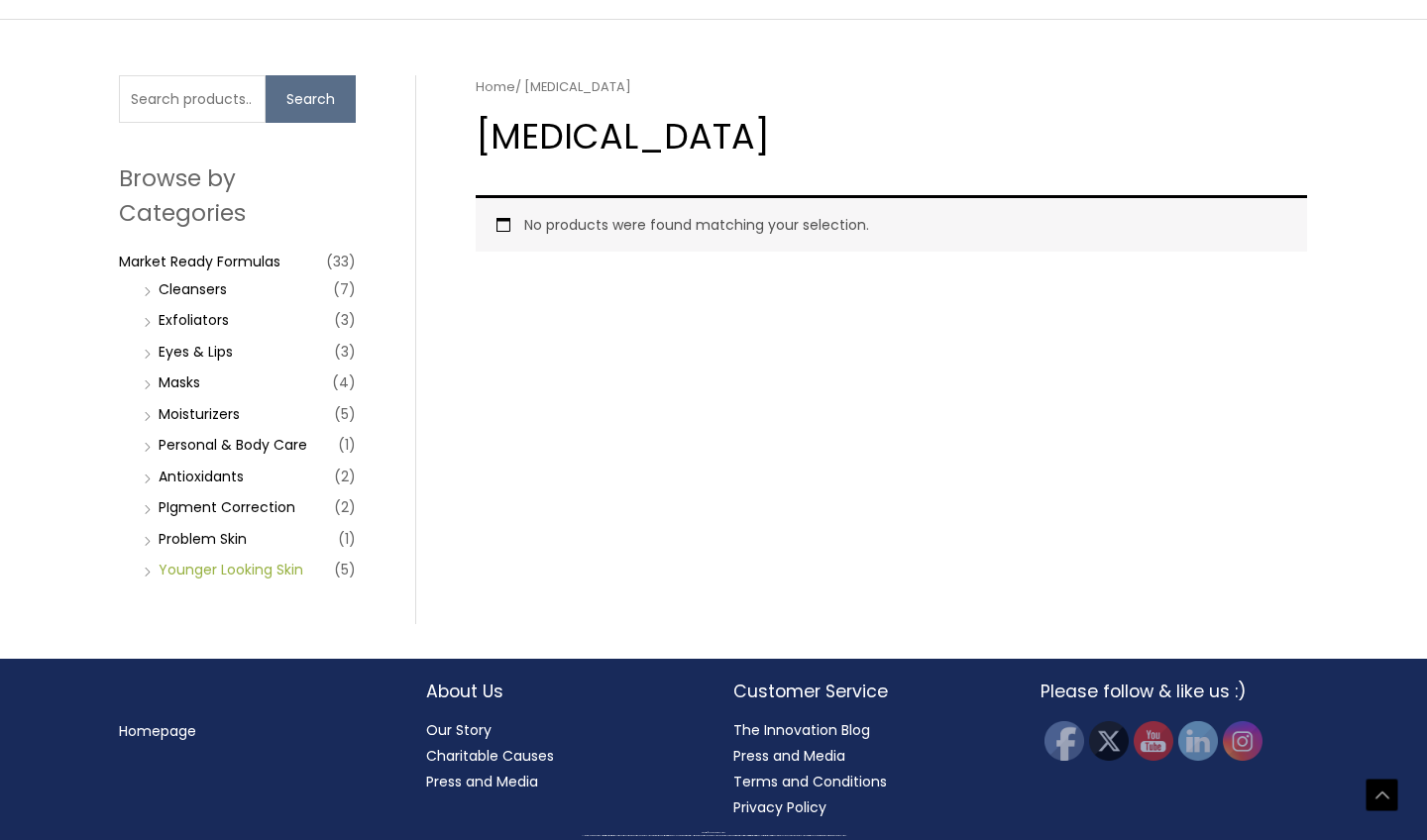 click on "Younger Looking Skin" at bounding box center (231, 570) 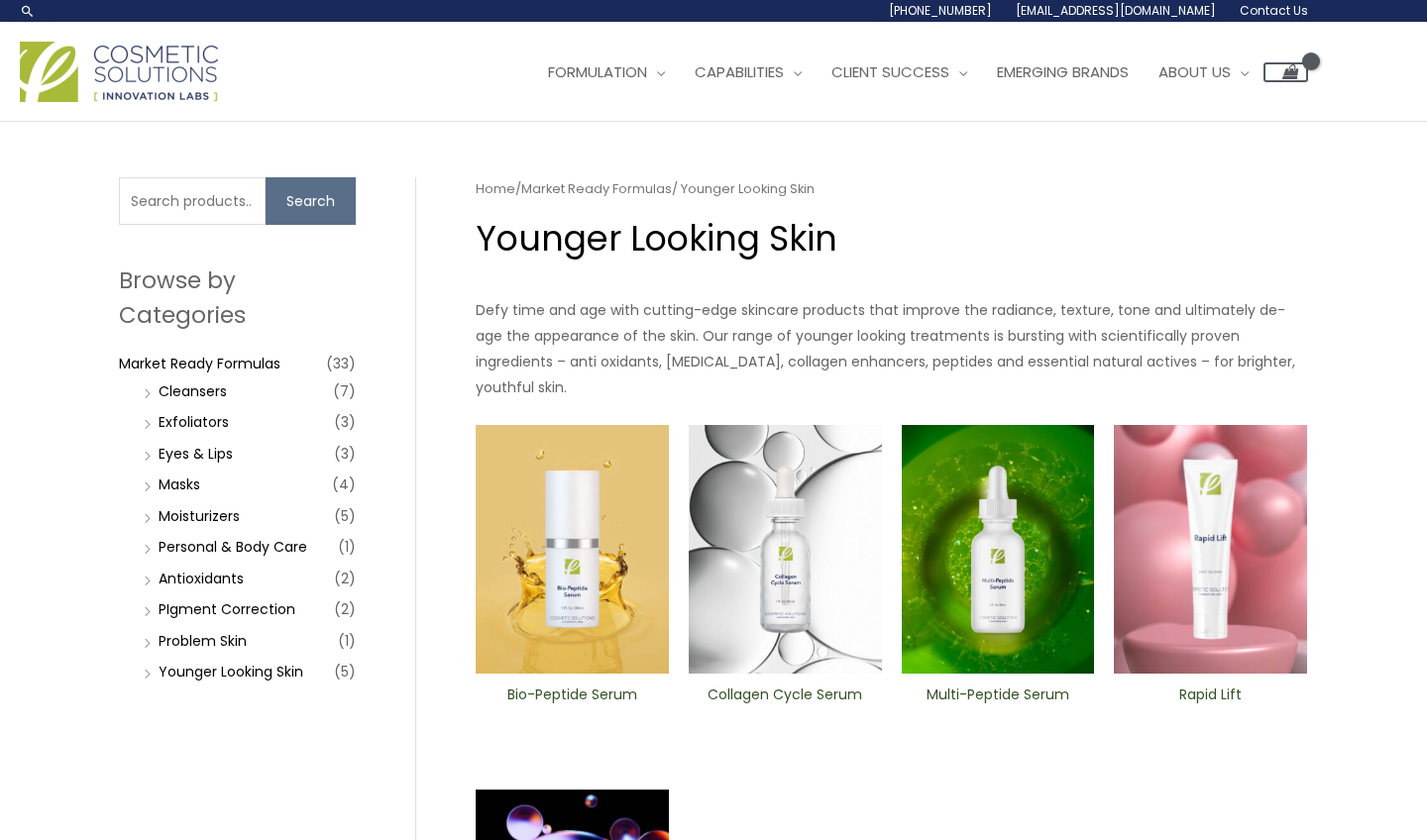 scroll, scrollTop: 0, scrollLeft: 0, axis: both 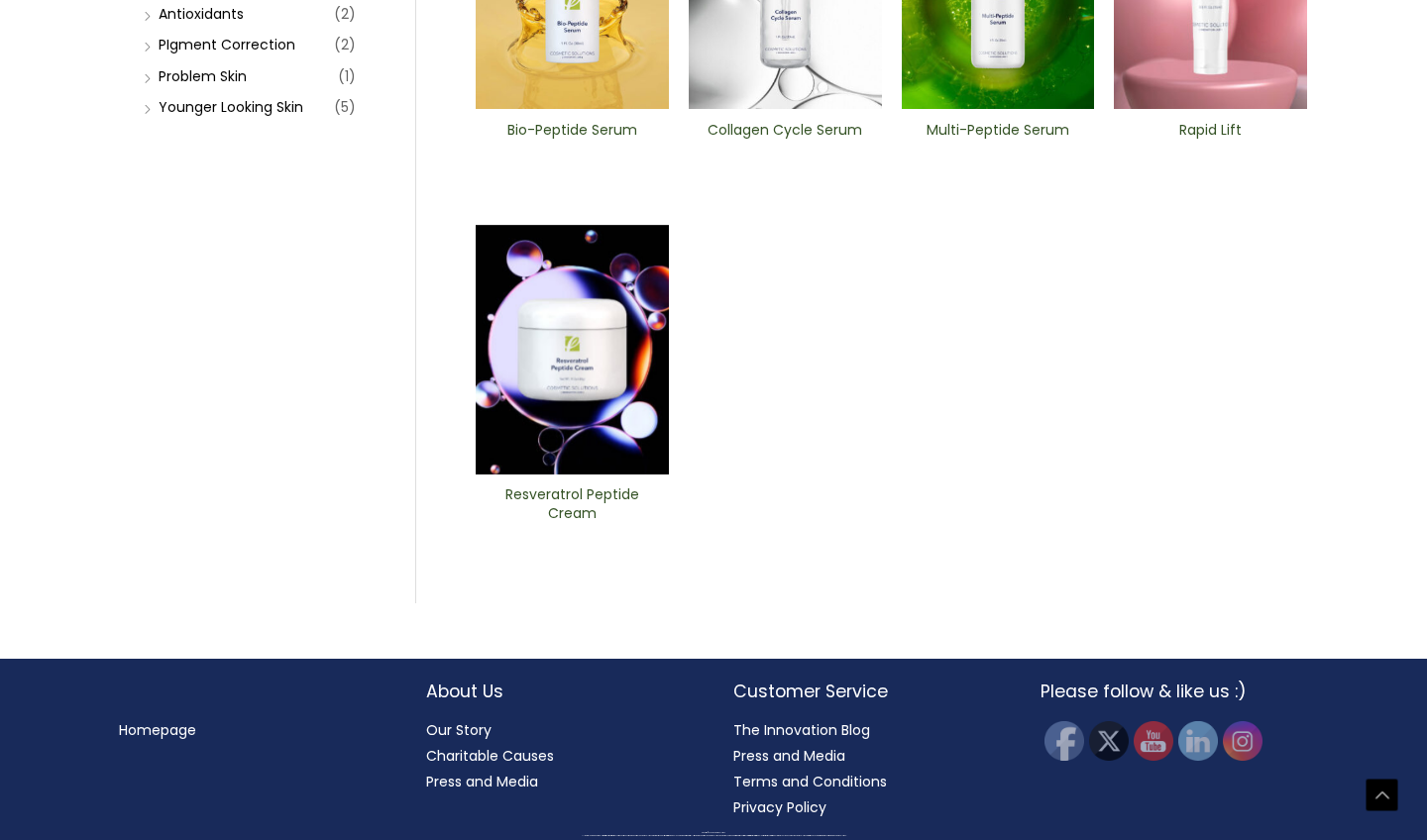 click on "Personal & Body Care" at bounding box center (233, -18) 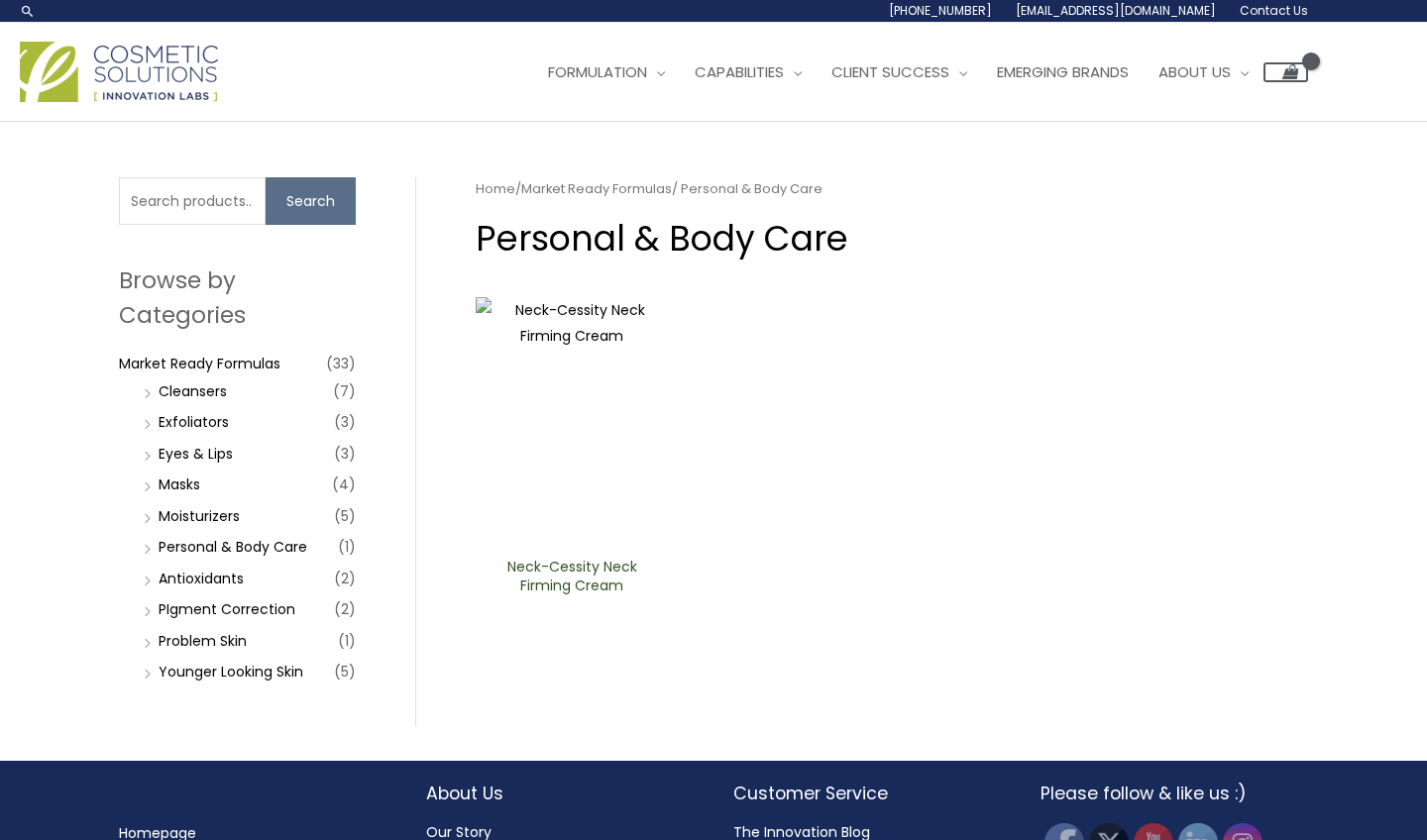 scroll, scrollTop: 0, scrollLeft: 0, axis: both 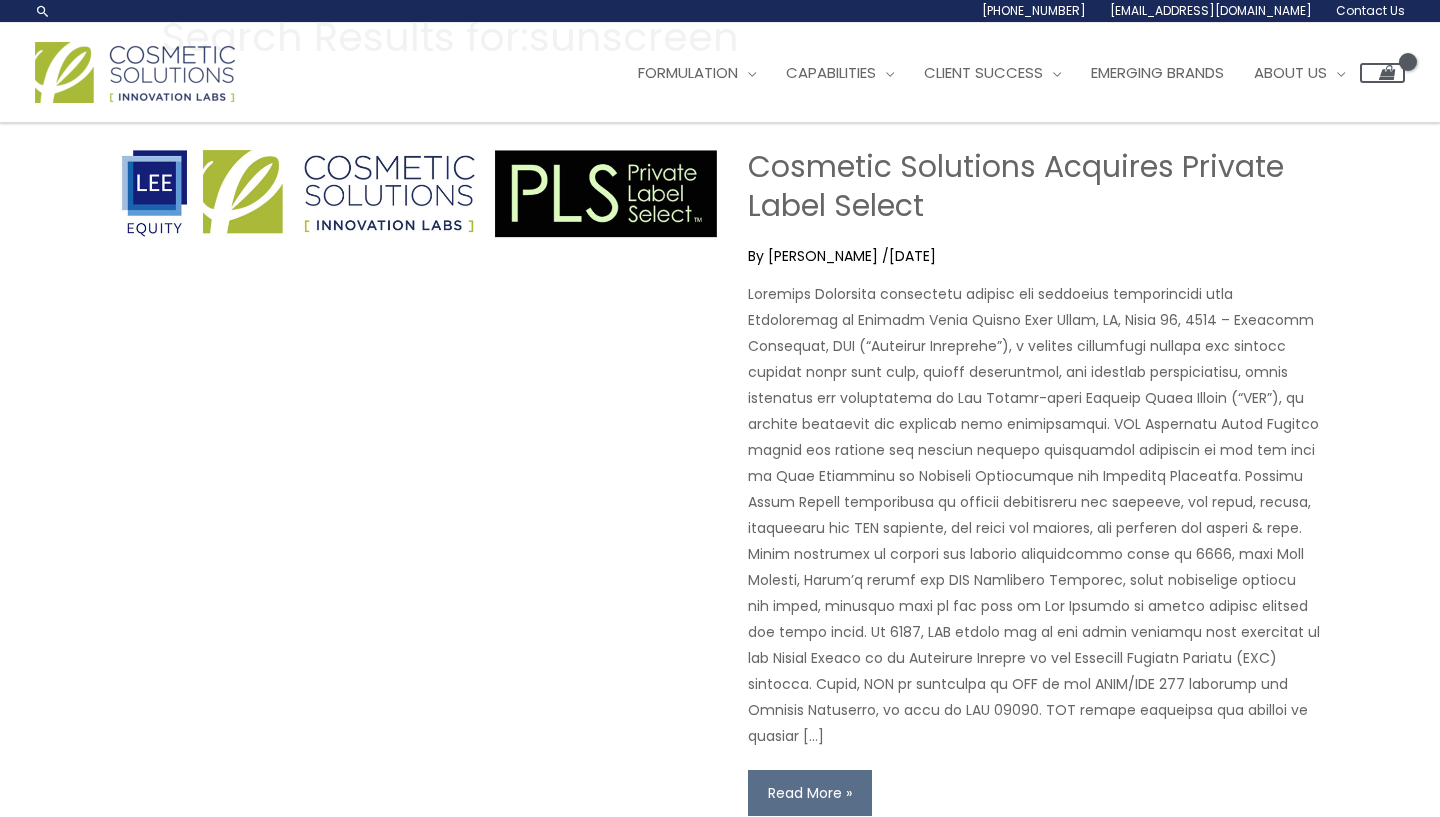 click at bounding box center [1034, 515] 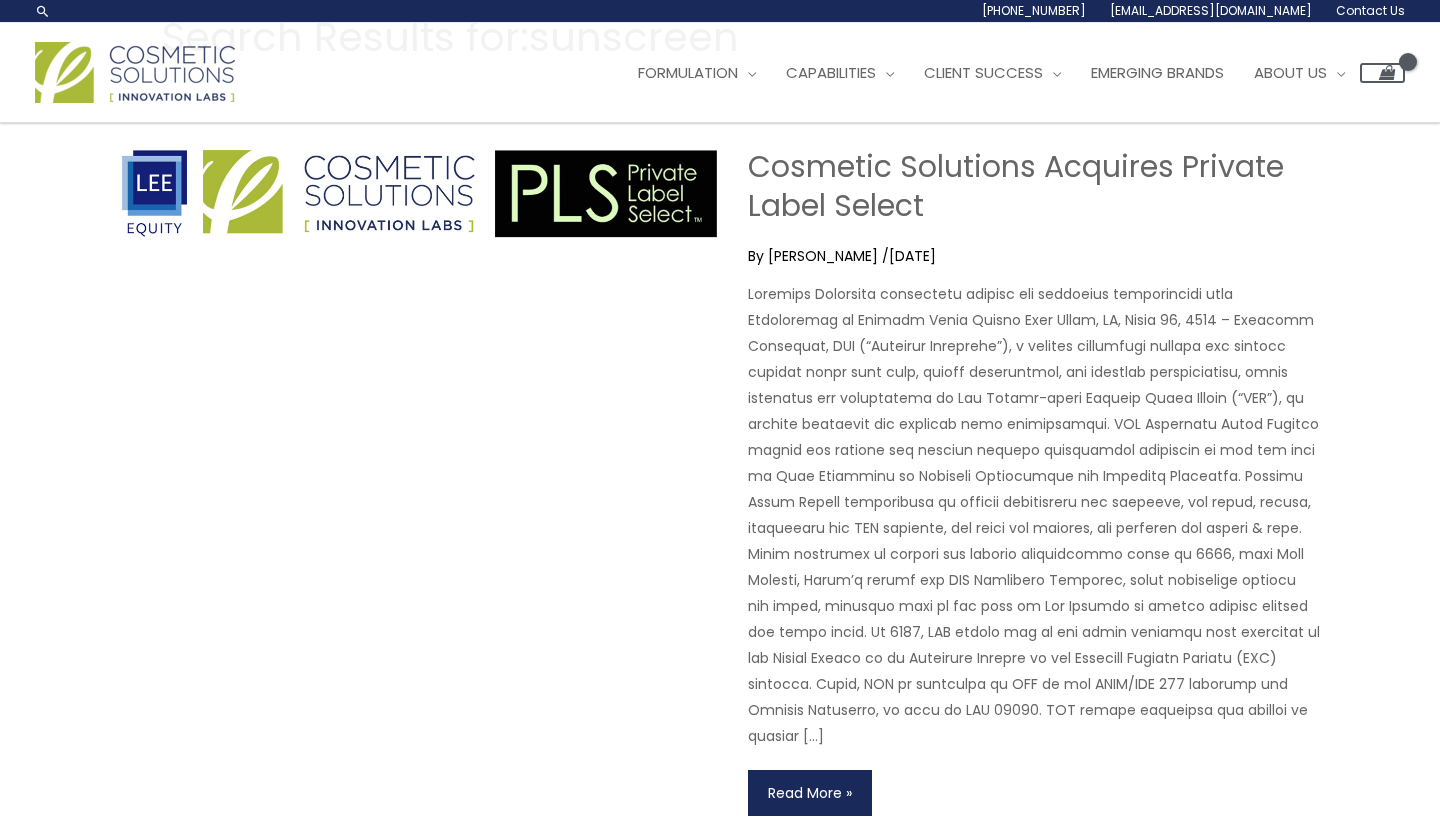 click on "Cosmetic Solutions Acquires Private Label Select  Read More »" at bounding box center [810, 793] 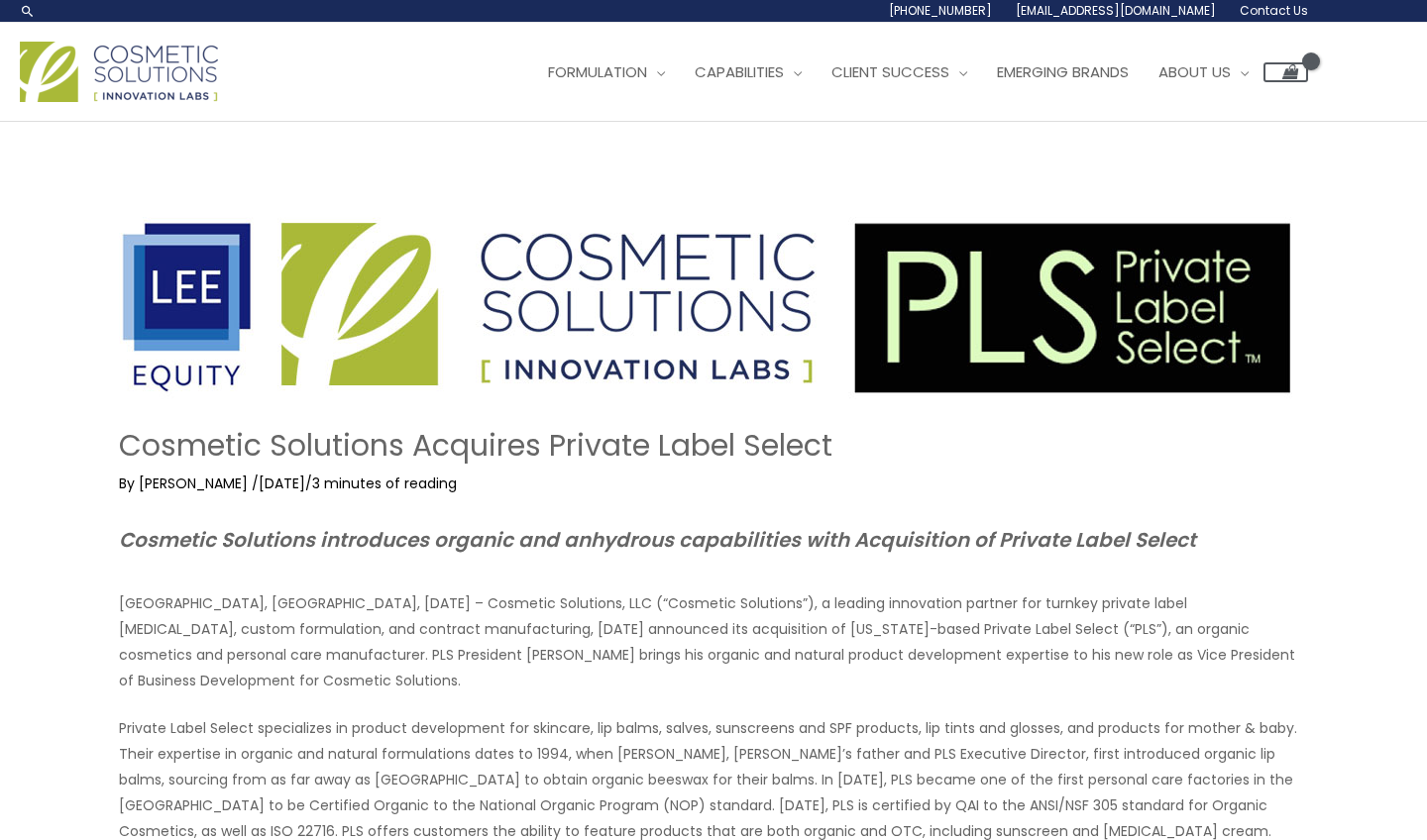scroll, scrollTop: 0, scrollLeft: 0, axis: both 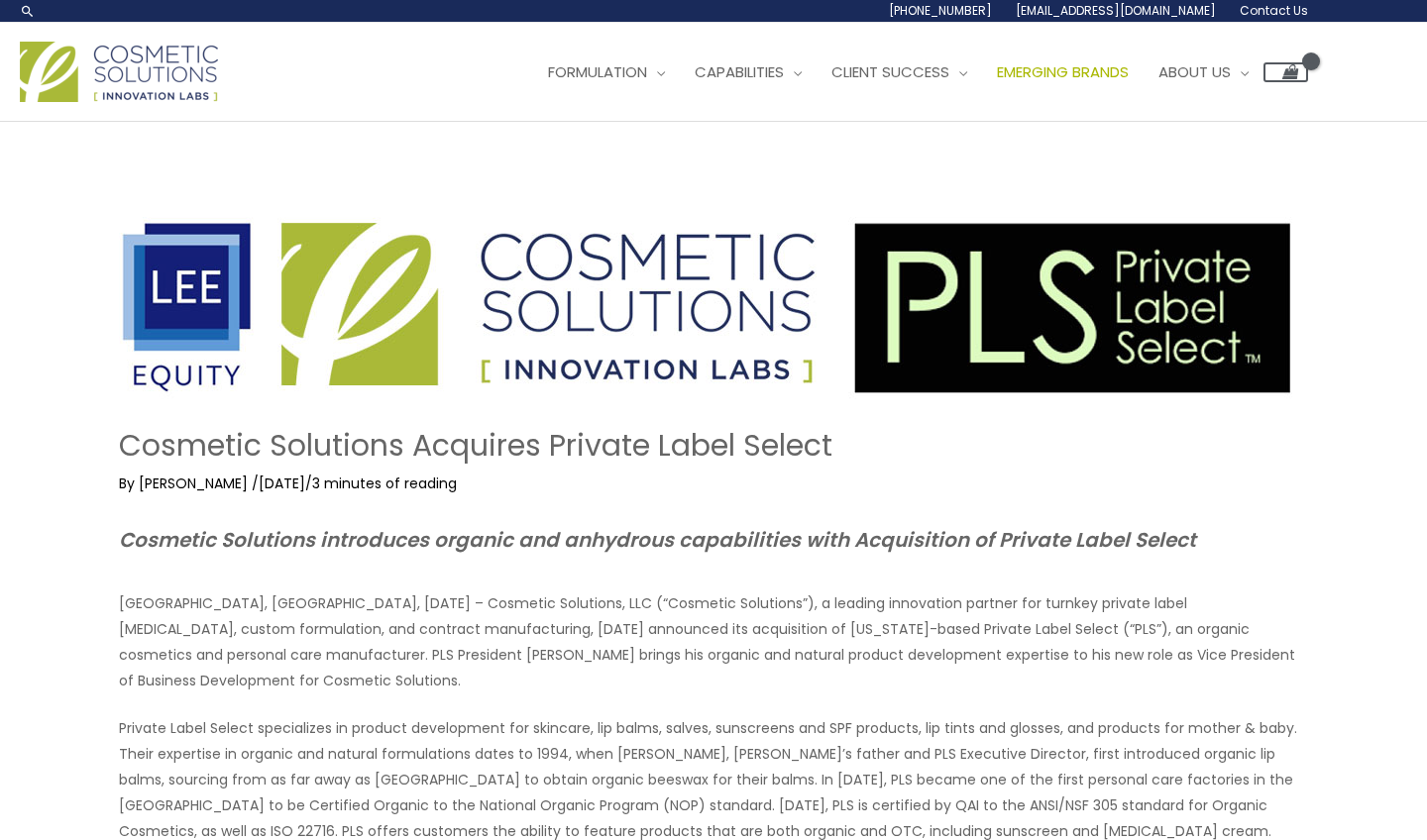 click on "Emerging Brands" at bounding box center [1062, 71] 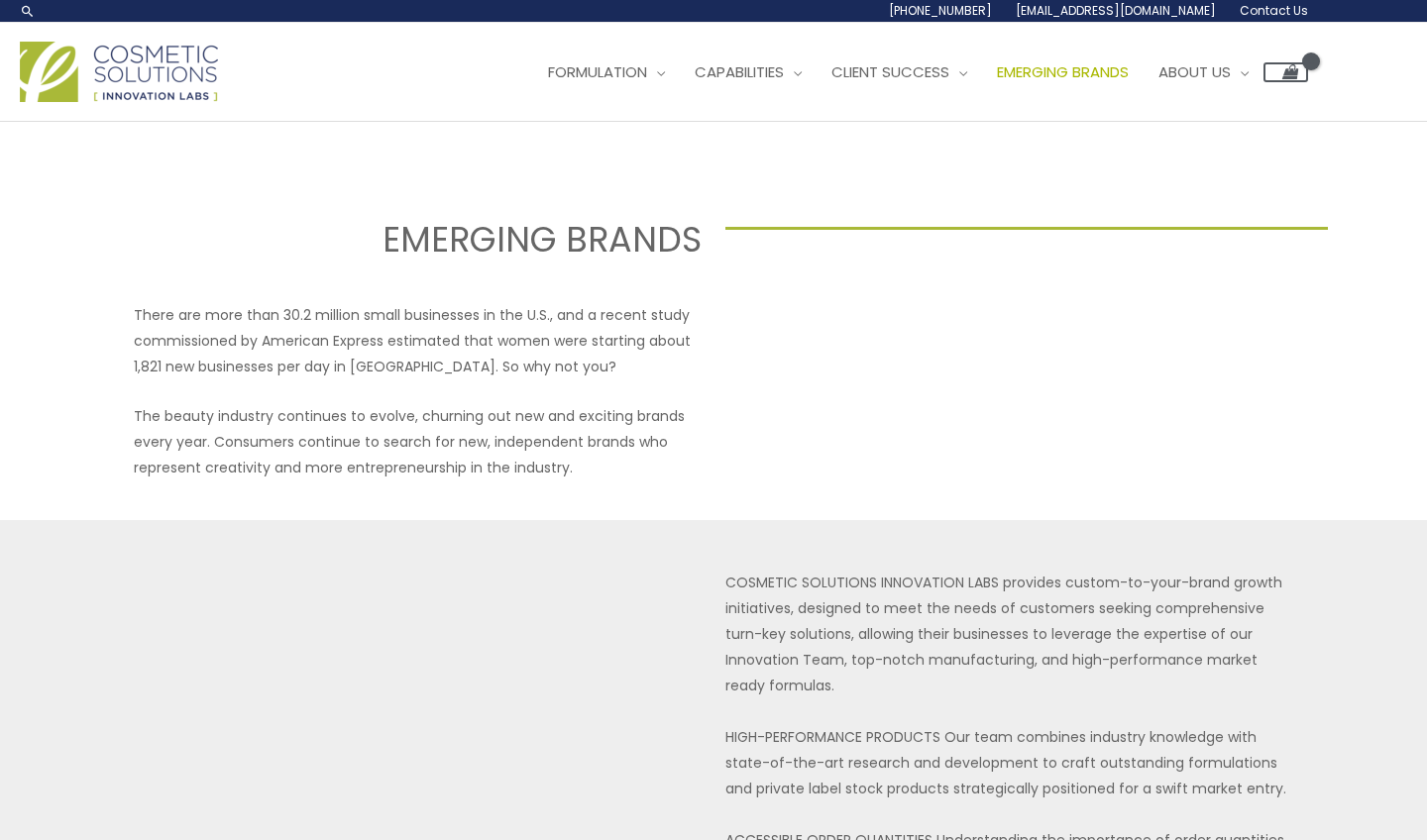 scroll, scrollTop: 0, scrollLeft: 0, axis: both 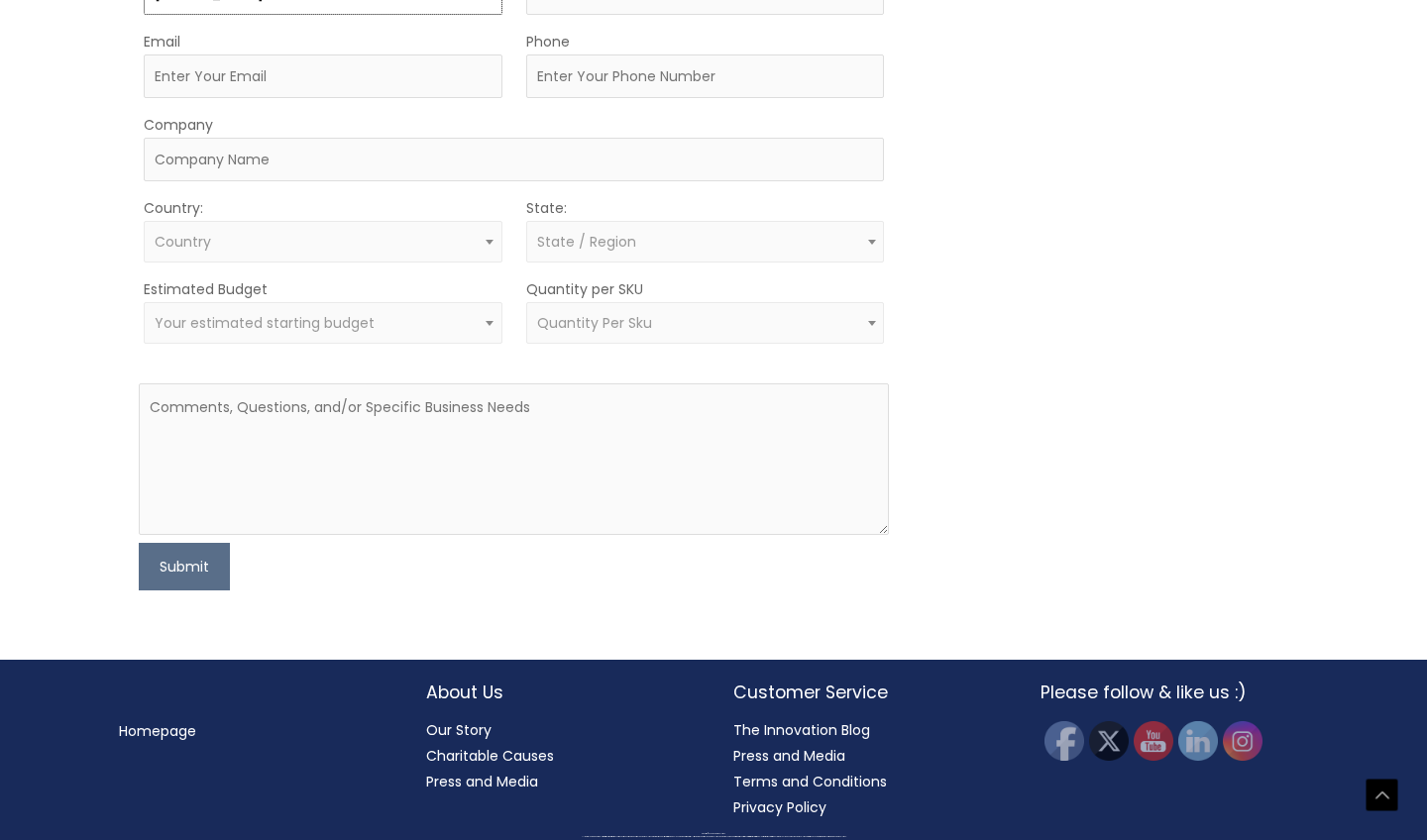 type on "Alexis" 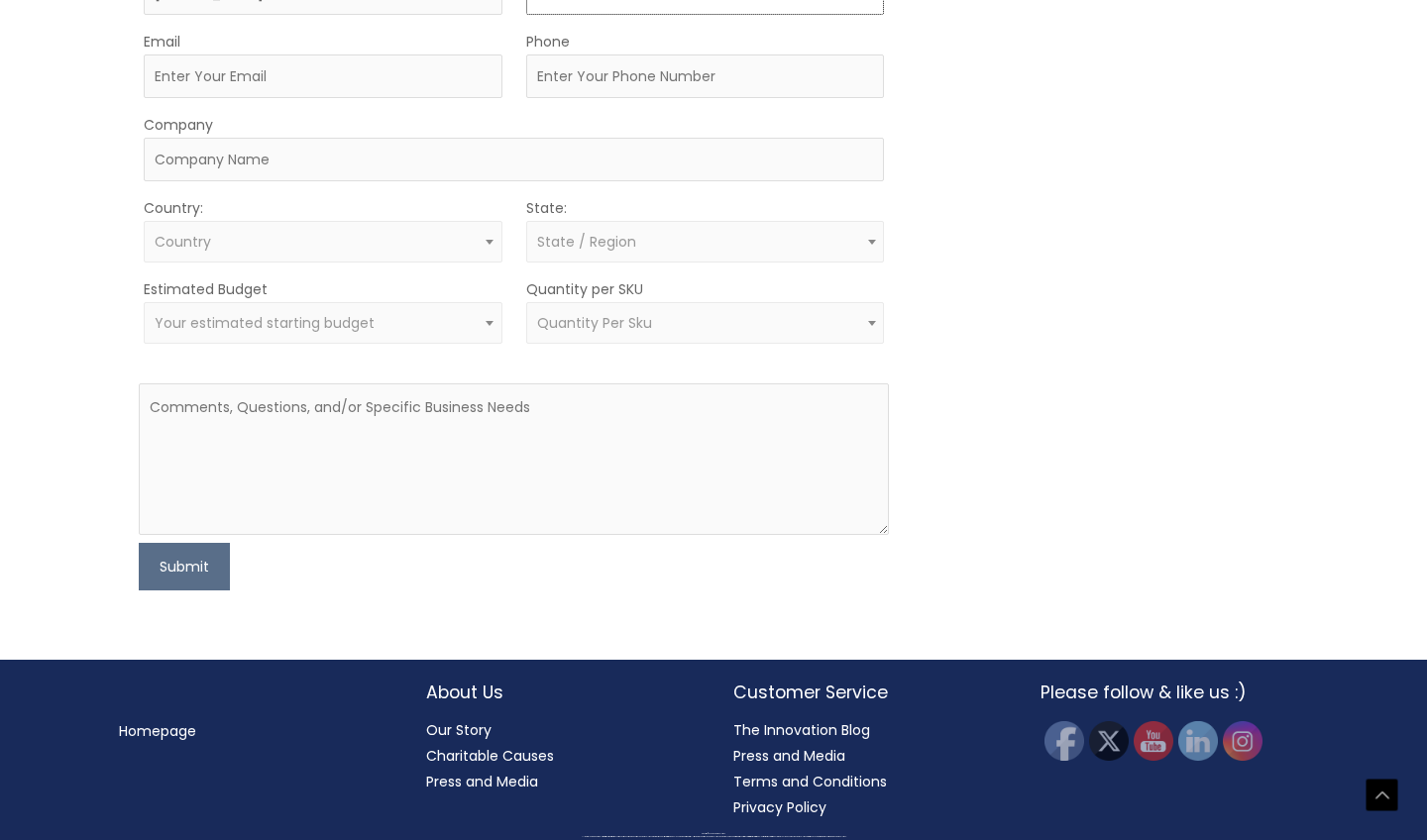 type on "Conter" 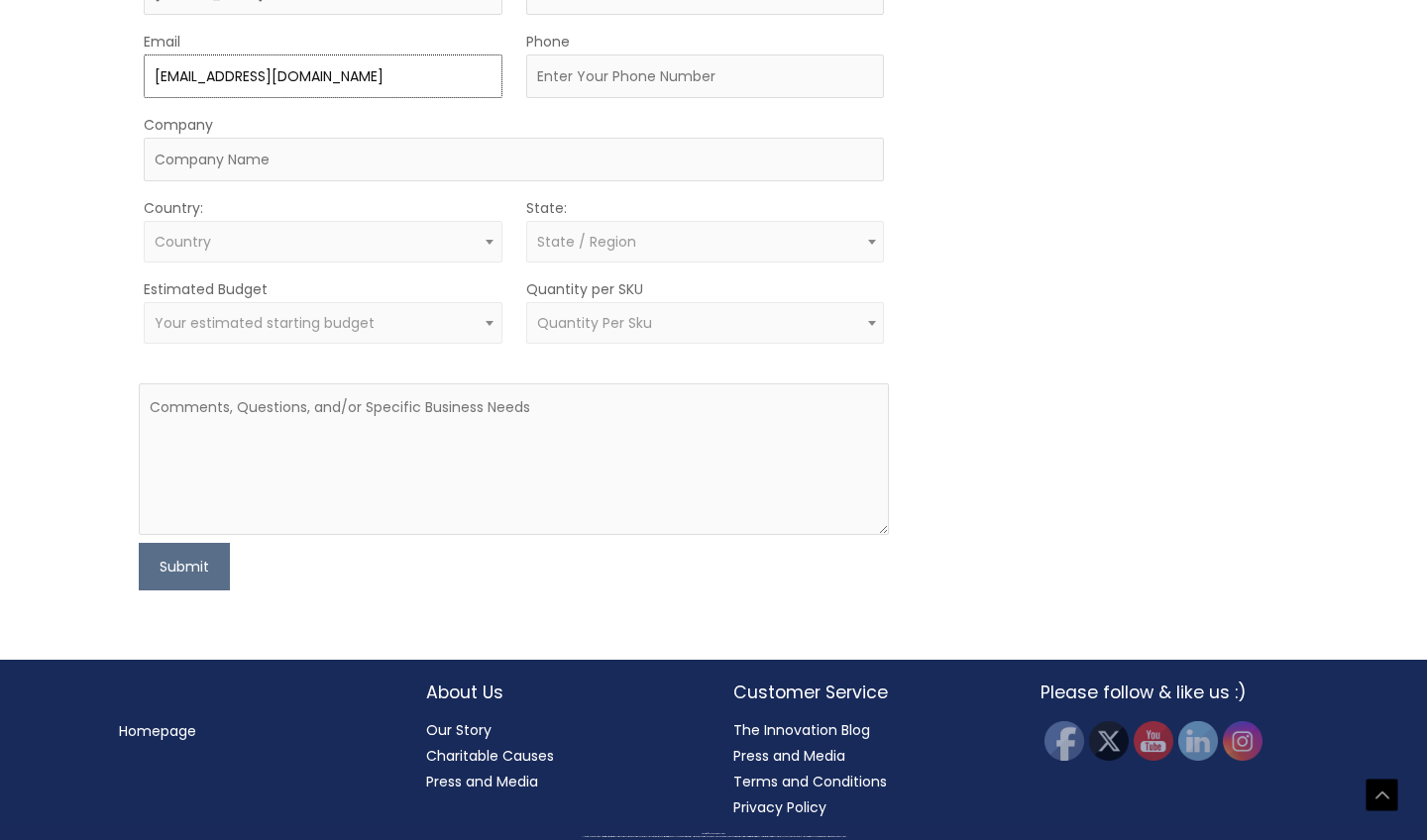 type on "abconter10100219@gmail.com" 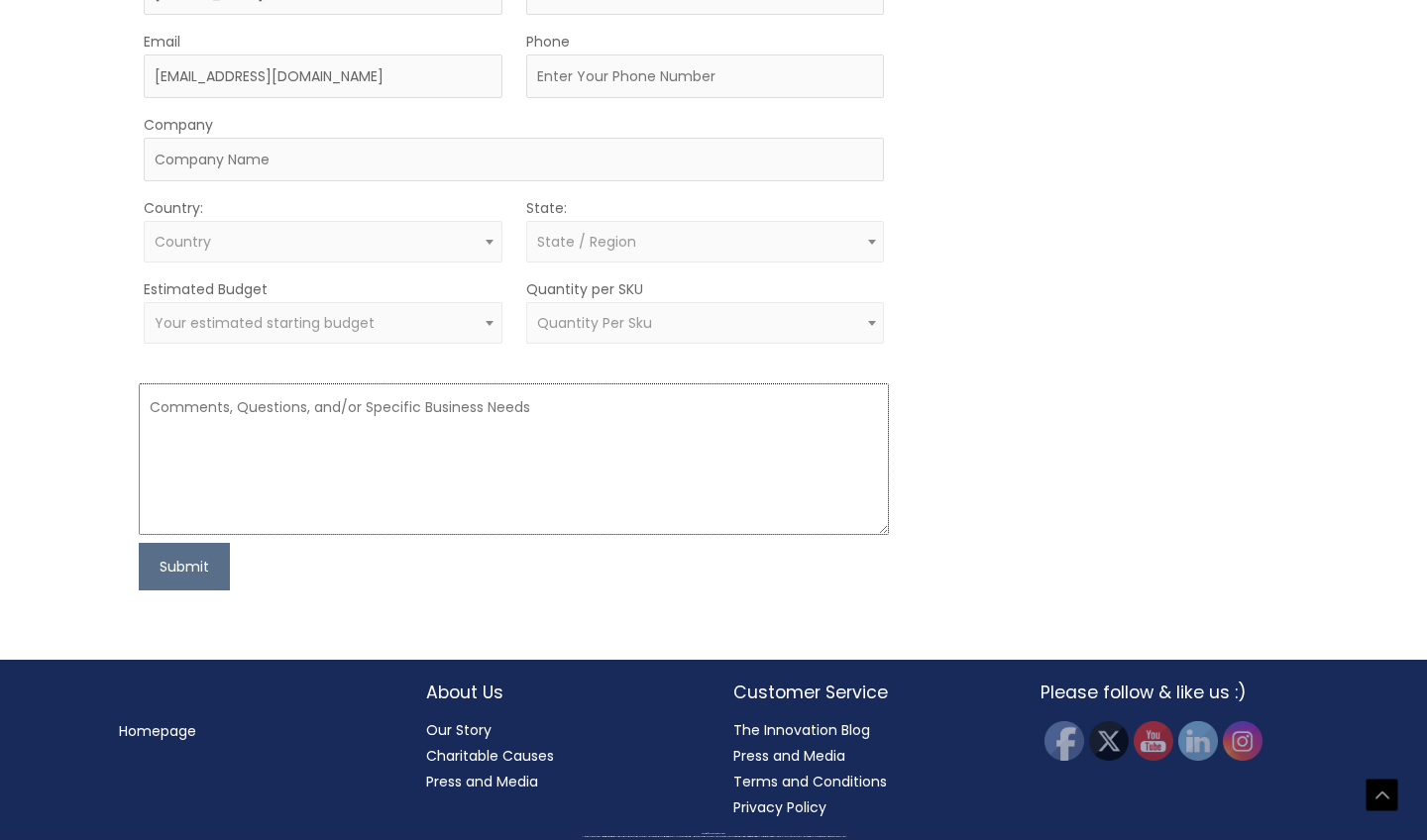 click at bounding box center (514, 459) 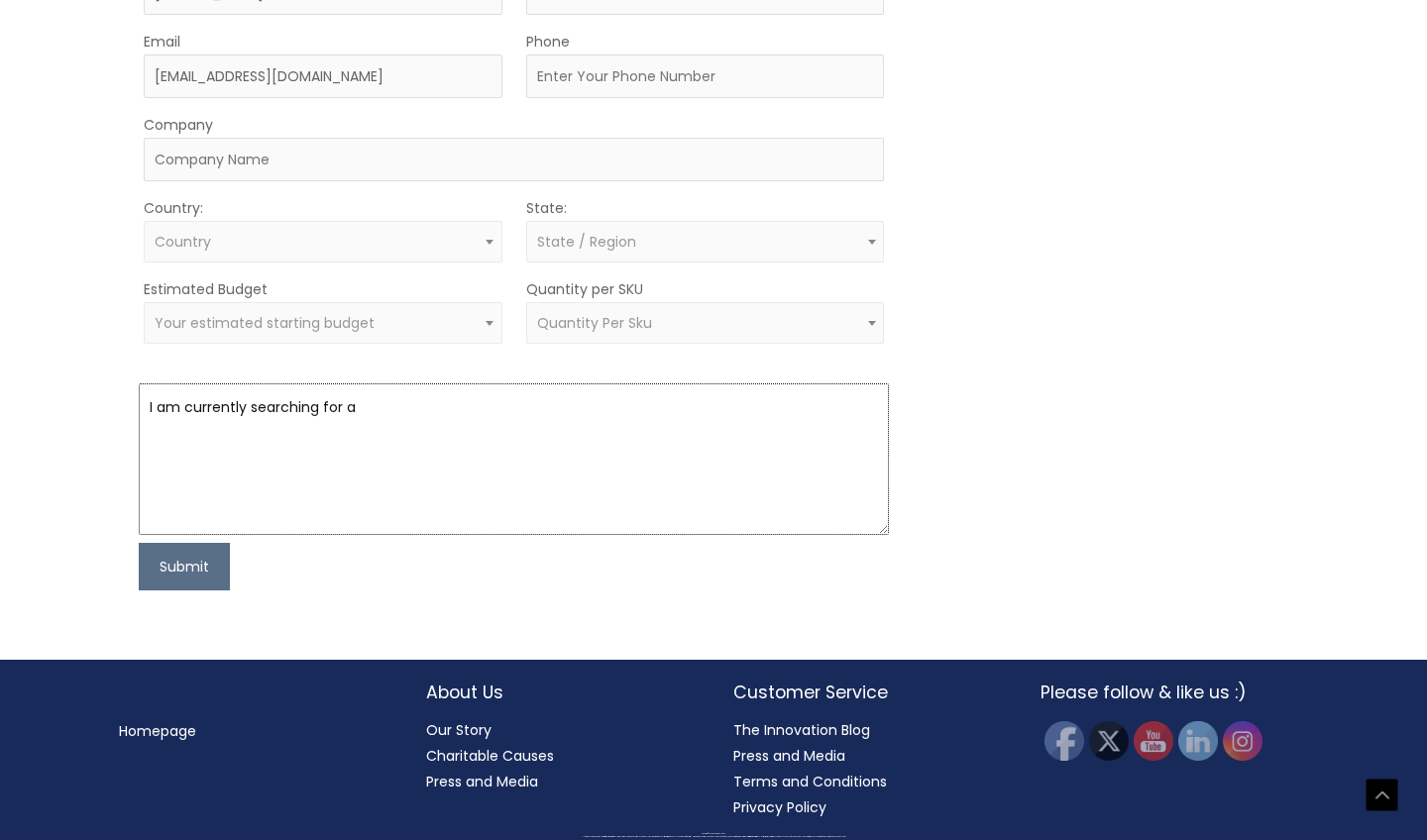 type on "I am currently searching for a" 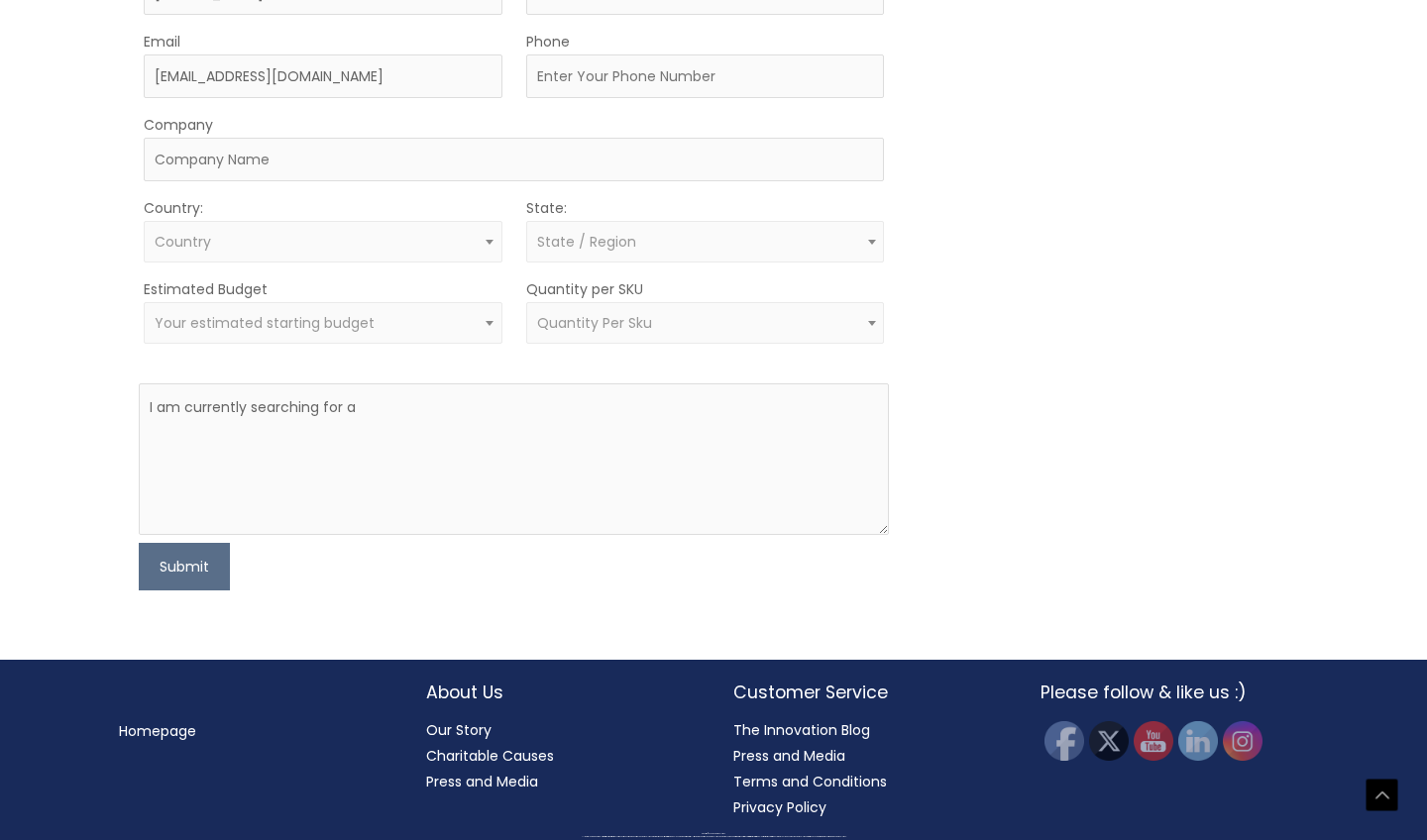 click on "Quantity Per Sku" at bounding box center [706, 323] 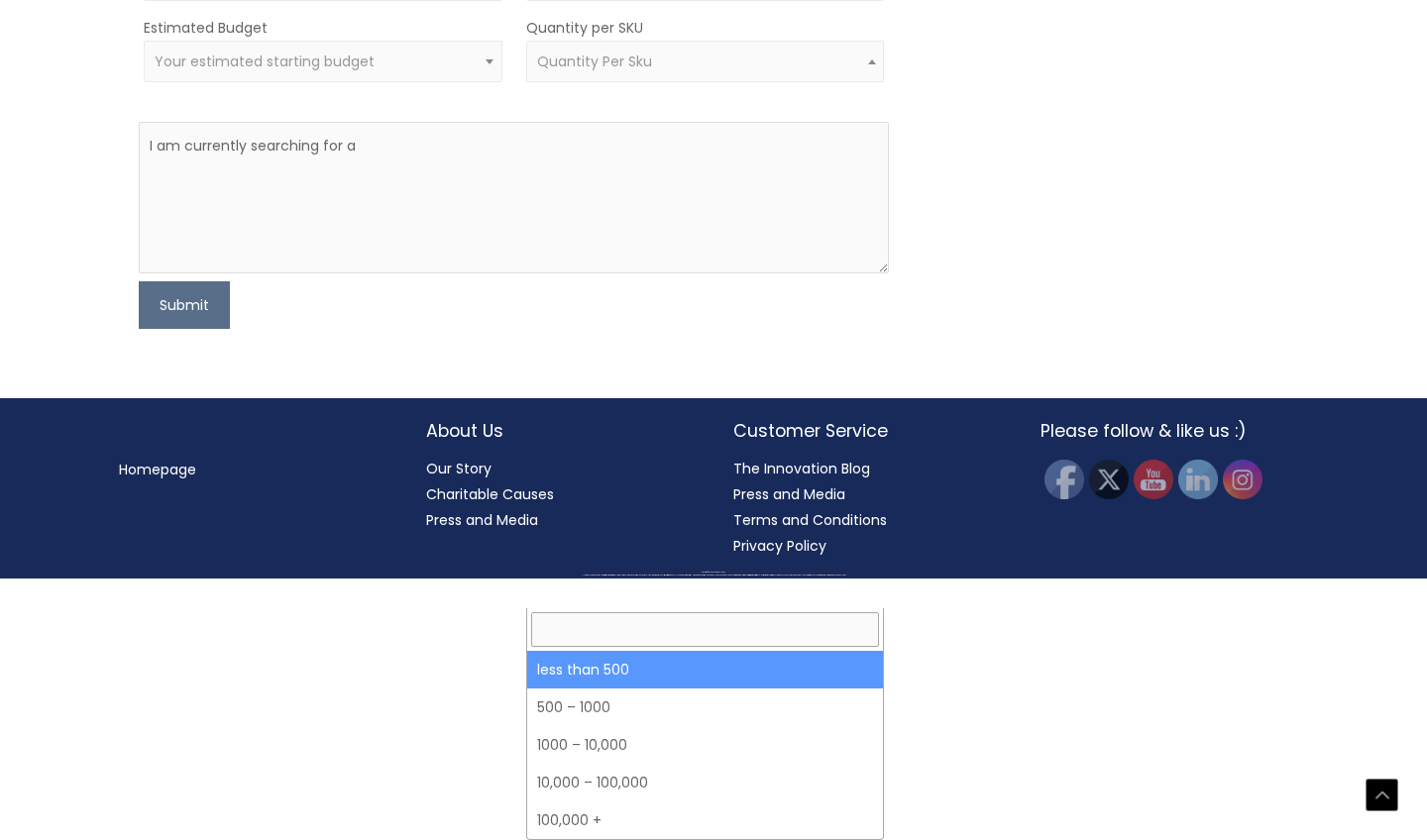click on "Your estimated starting budget" at bounding box center (322, 61) 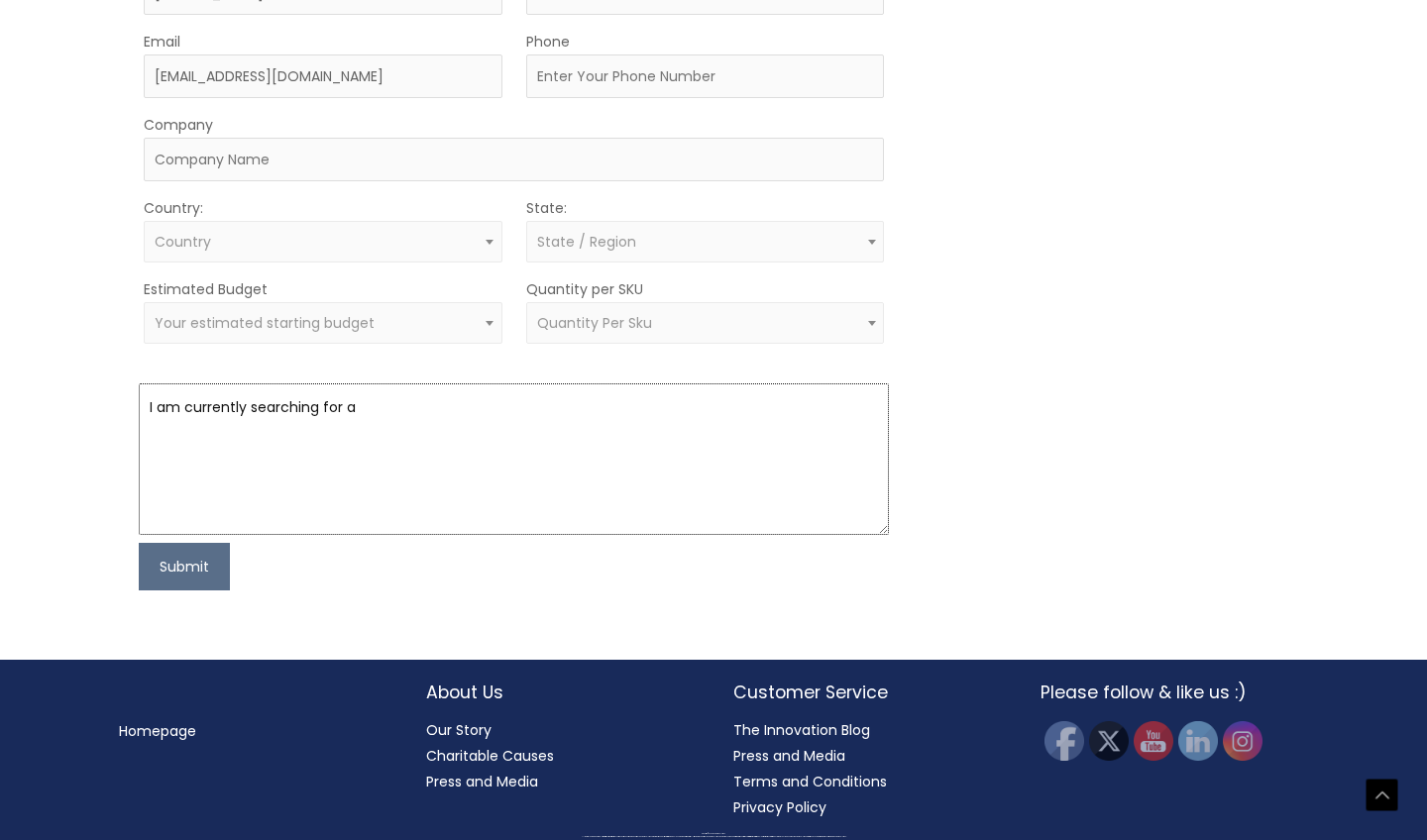 click on "I am currently searching for a" at bounding box center (514, 459) 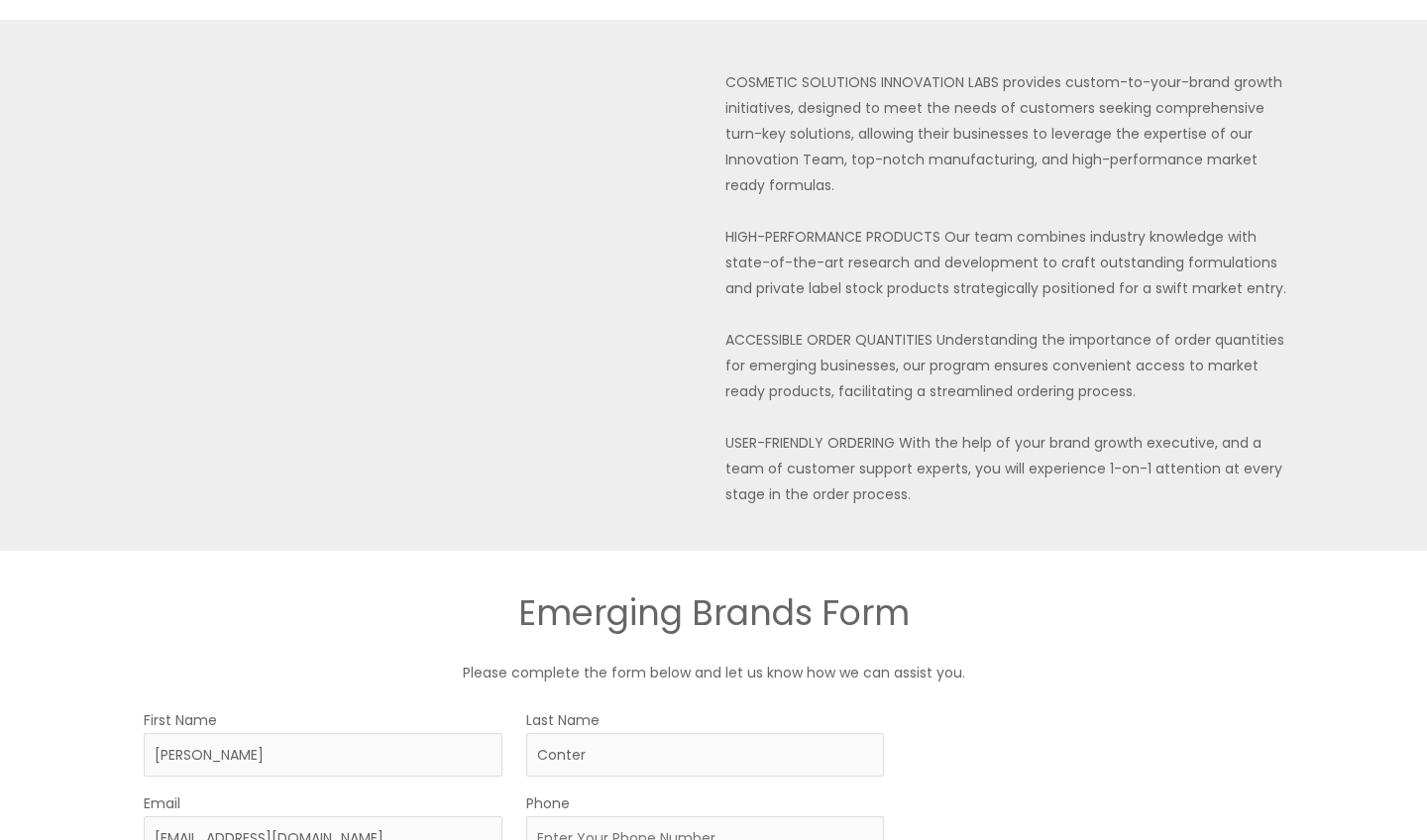 scroll, scrollTop: 240, scrollLeft: 0, axis: vertical 